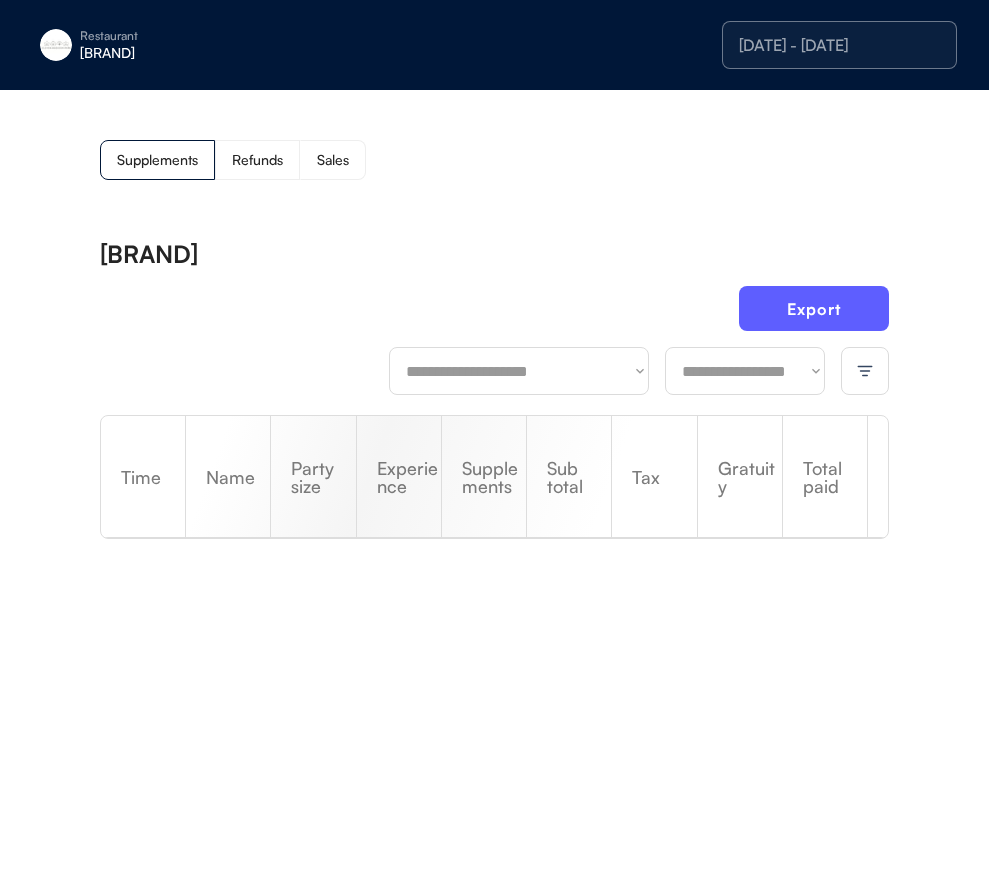 scroll, scrollTop: 0, scrollLeft: 0, axis: both 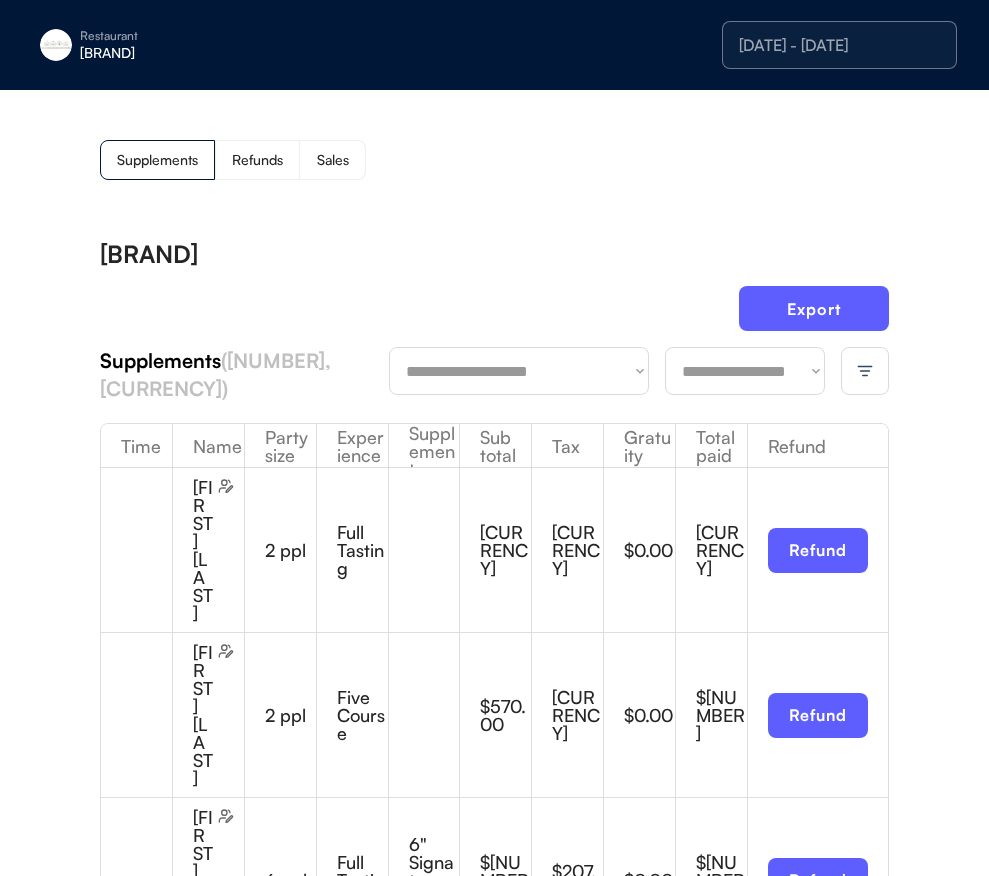 click on "**********" at bounding box center [494, 2125] 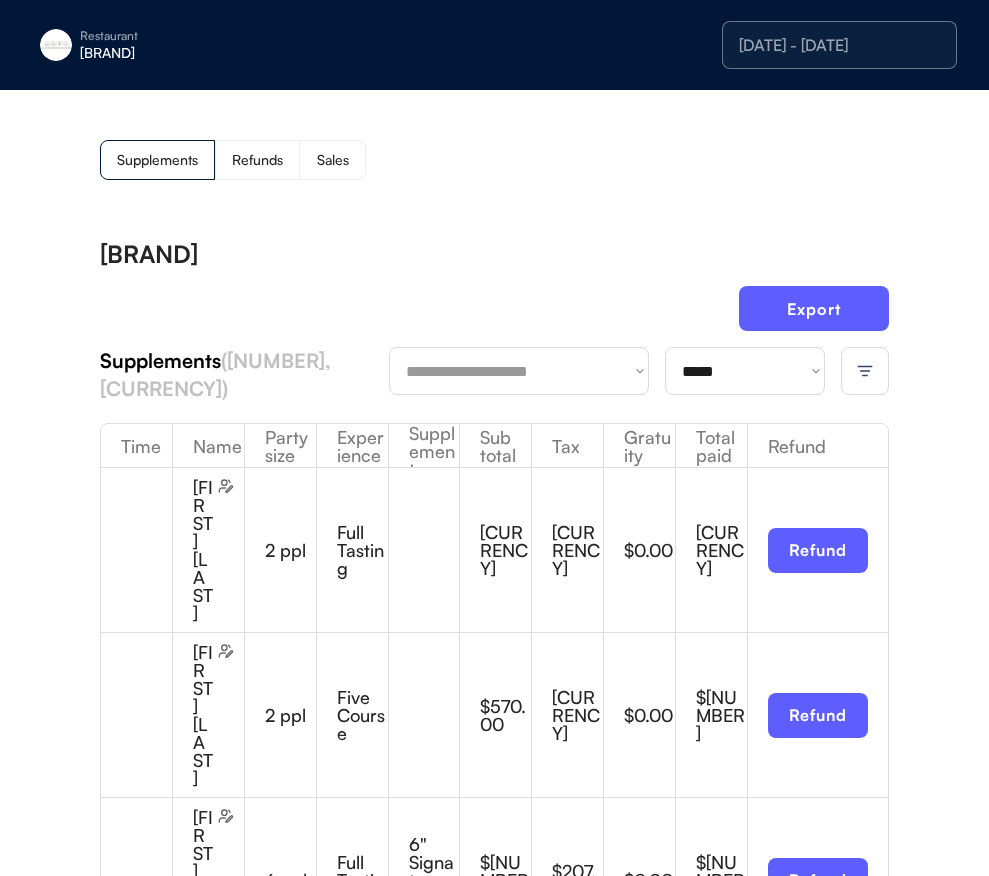 click on "**********" at bounding box center (745, 371) 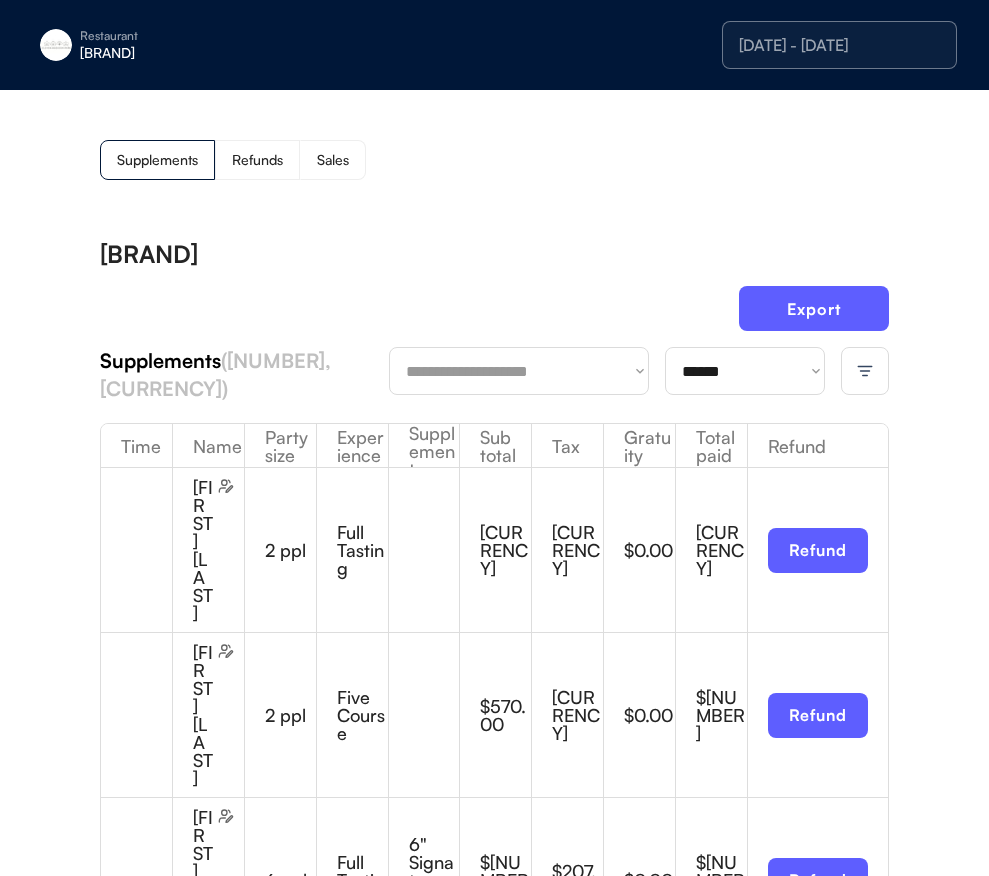 drag, startPoint x: 616, startPoint y: 286, endPoint x: 670, endPoint y: 283, distance: 54.08327 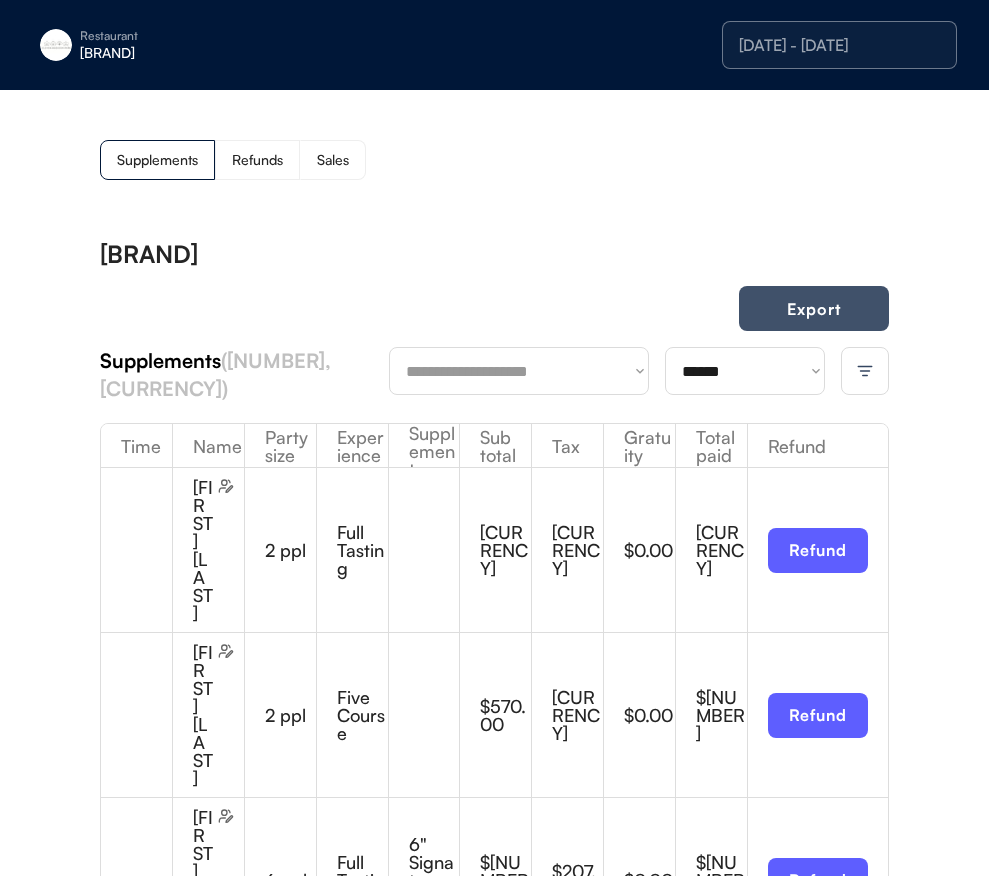 click on "Export" at bounding box center (814, 308) 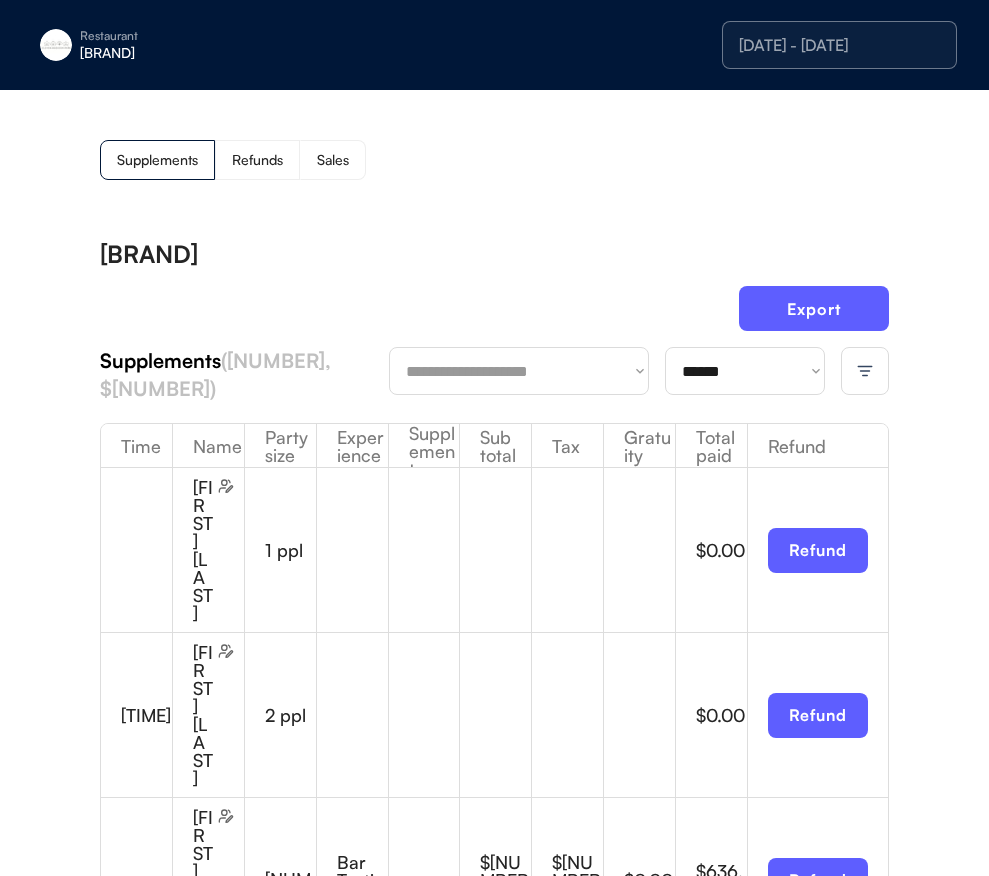 click on "**********" at bounding box center [494, 2092] 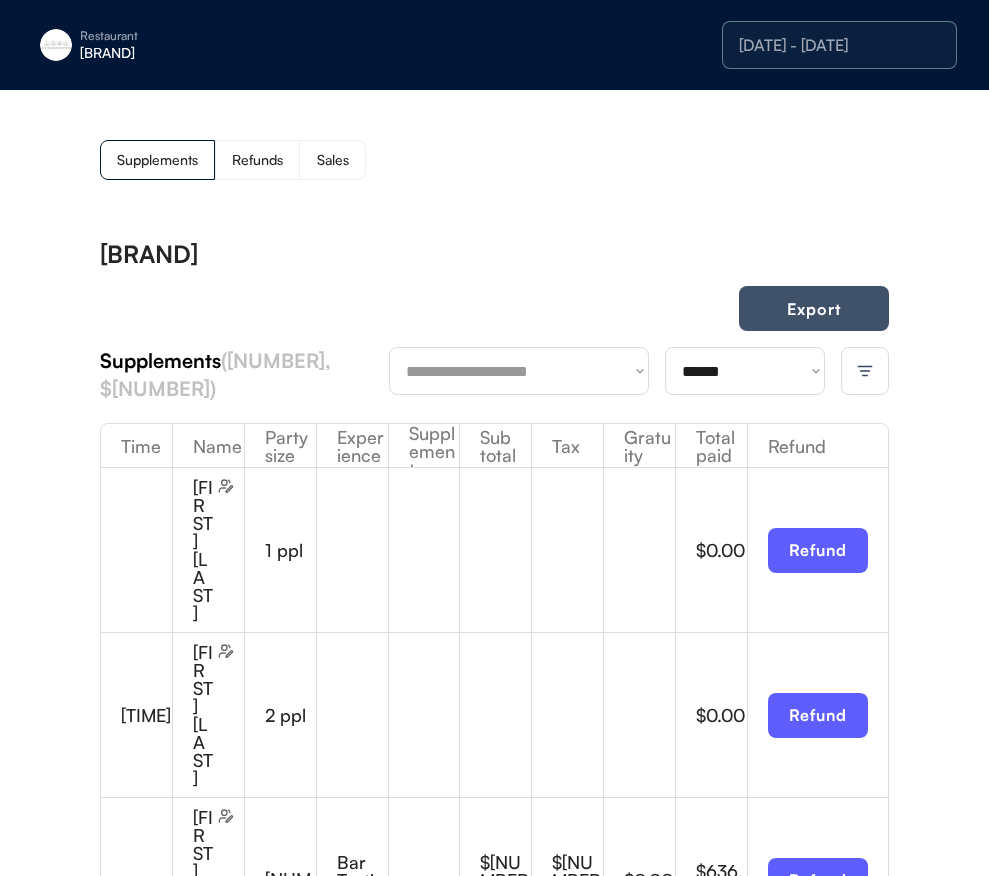 click on "Export" at bounding box center [814, 308] 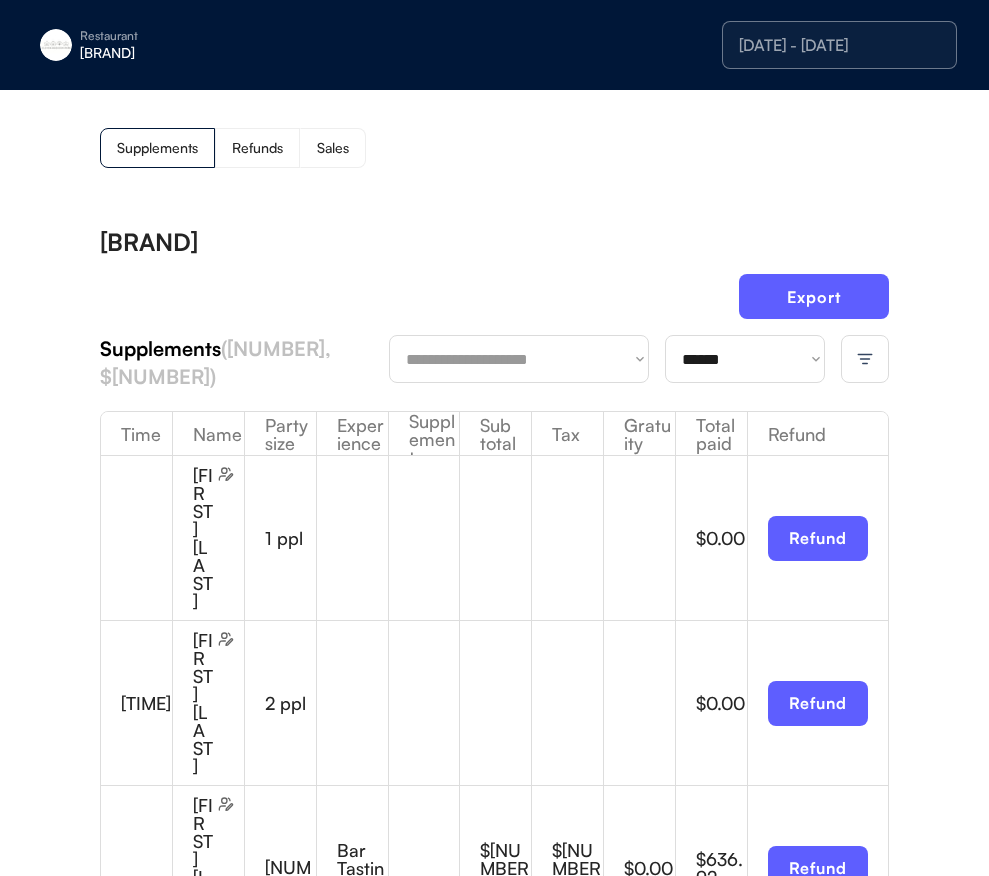 scroll, scrollTop: 4, scrollLeft: 0, axis: vertical 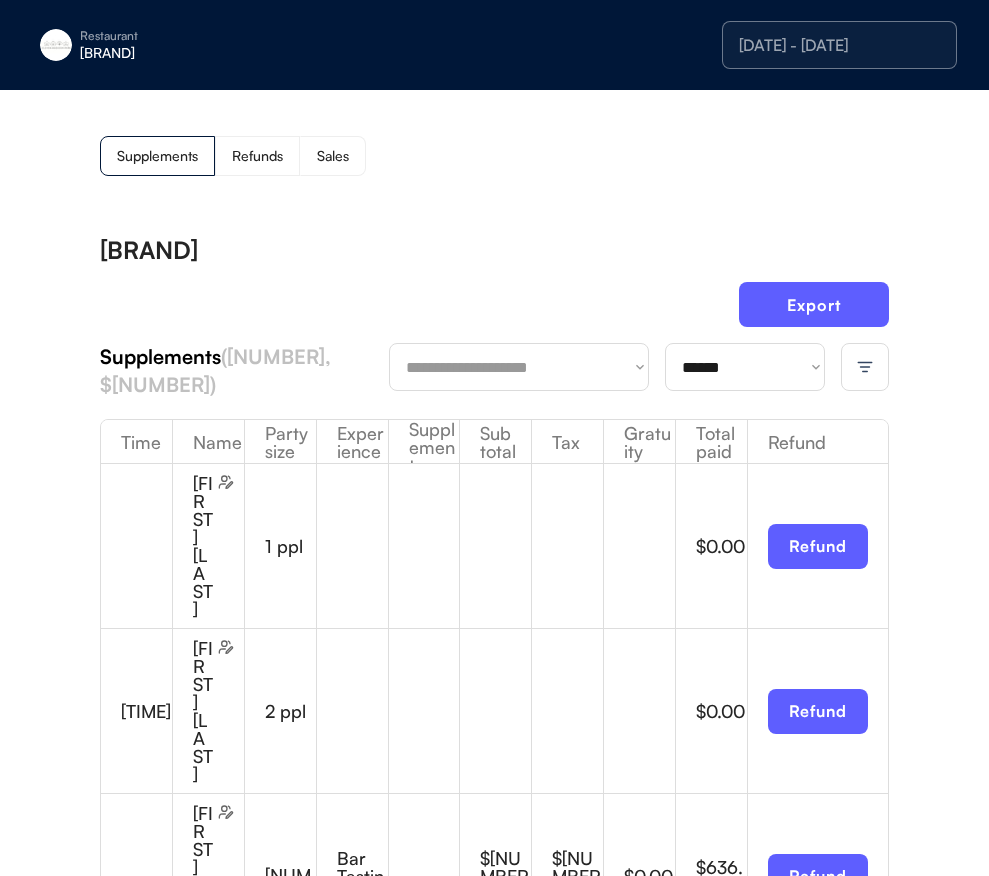 click on "[DATE] - [DATE]" at bounding box center (839, 45) 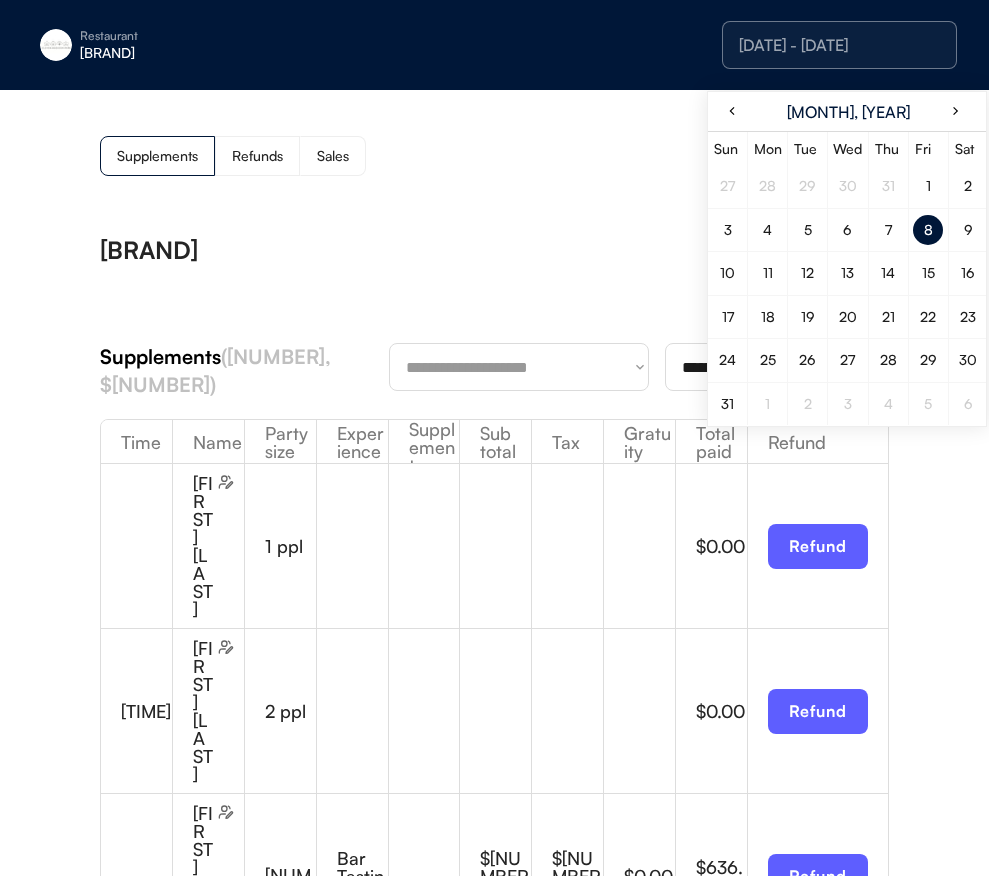 click on "9" at bounding box center (968, 230) 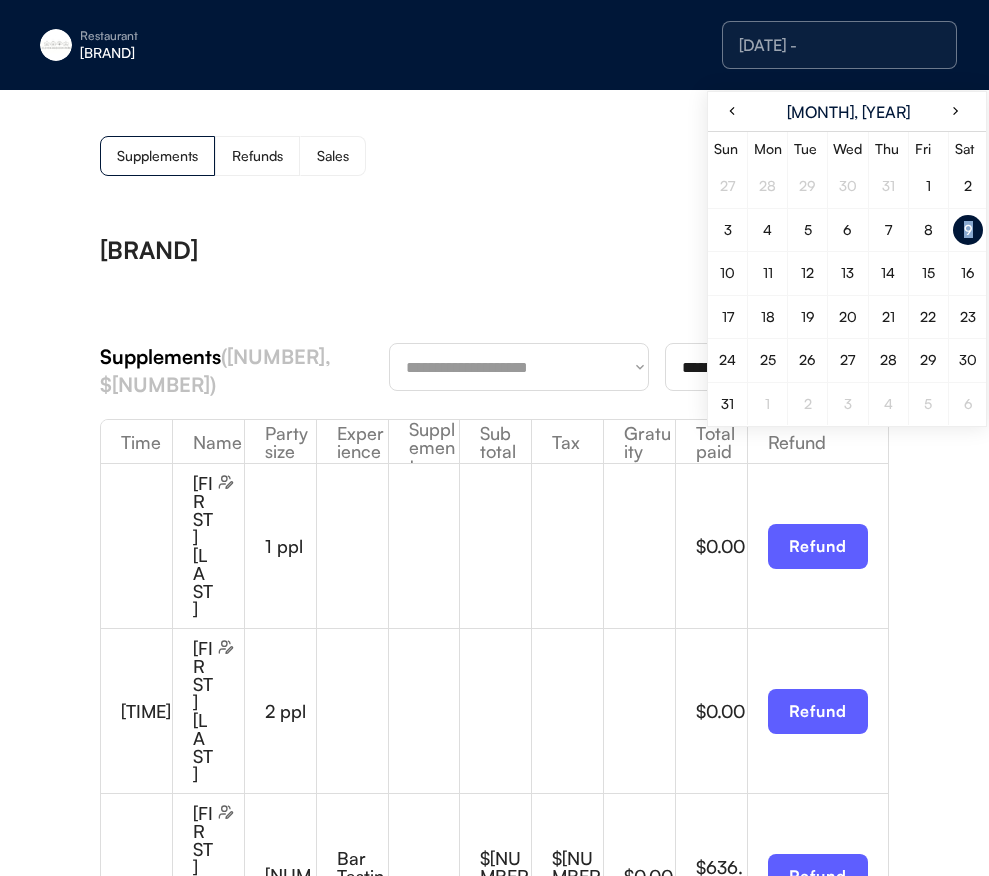 click on "9" at bounding box center [968, 230] 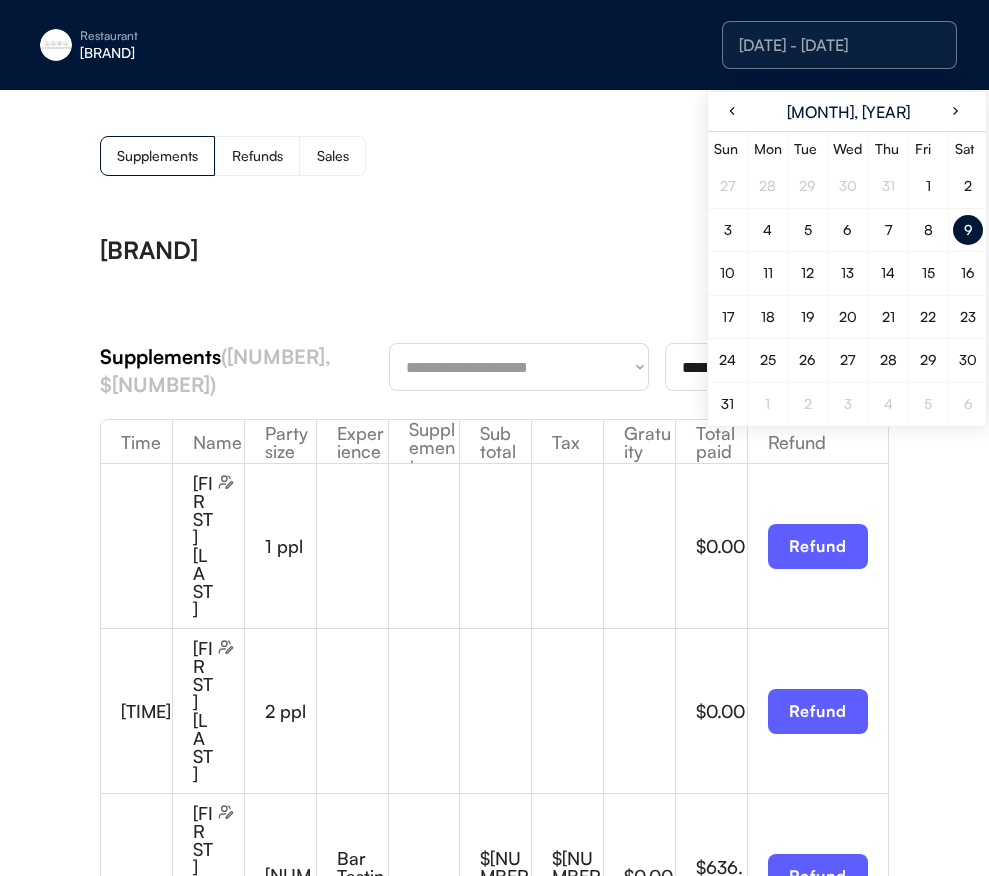 click on "**********" at bounding box center (494, 2083) 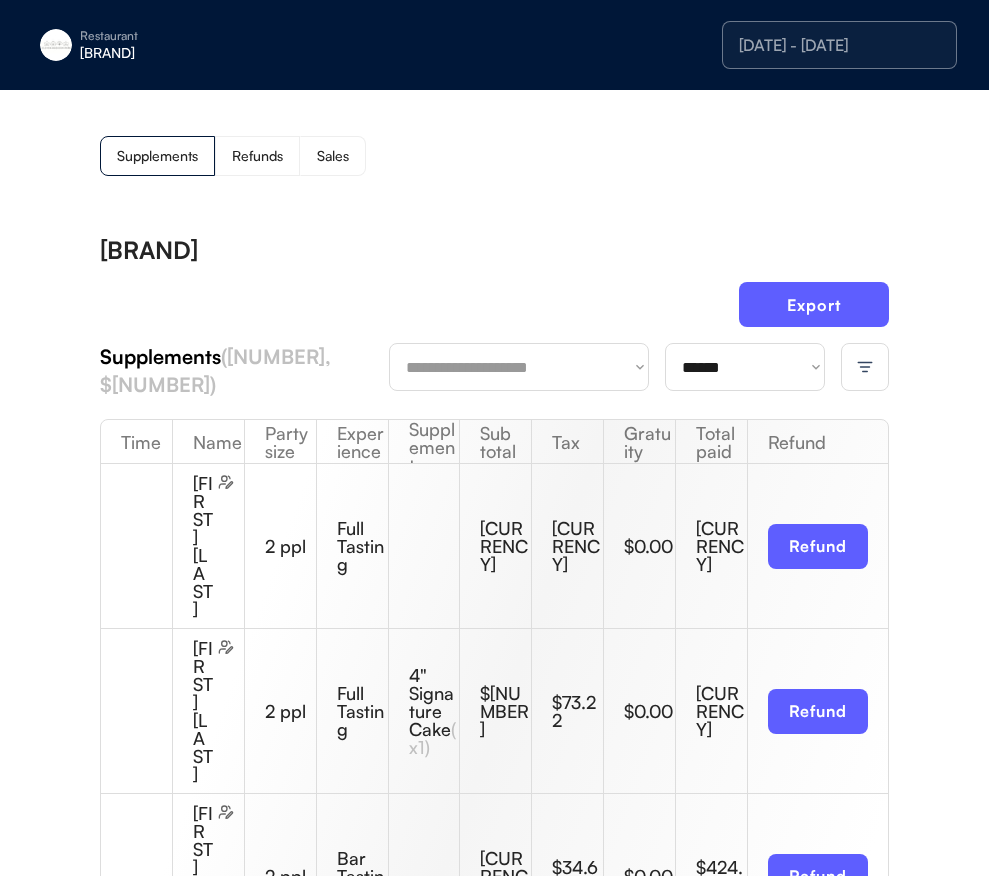 click on "**********" at bounding box center [745, 367] 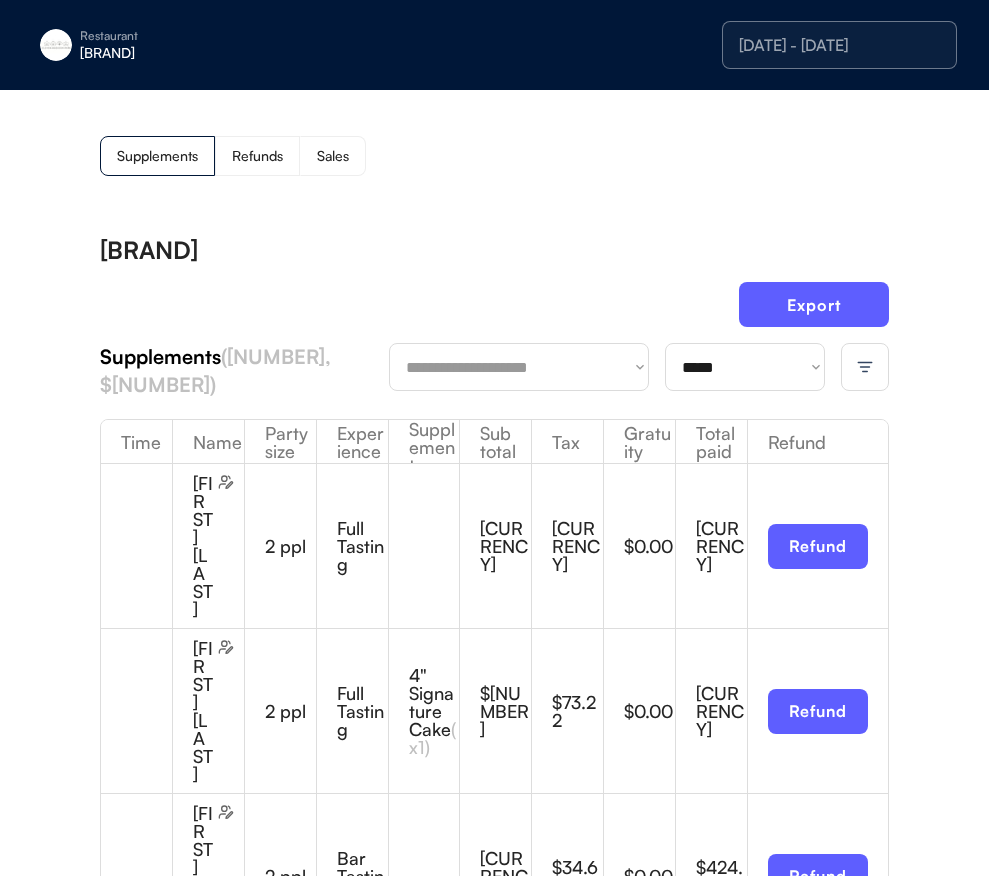click on "**********" at bounding box center (494, 2116) 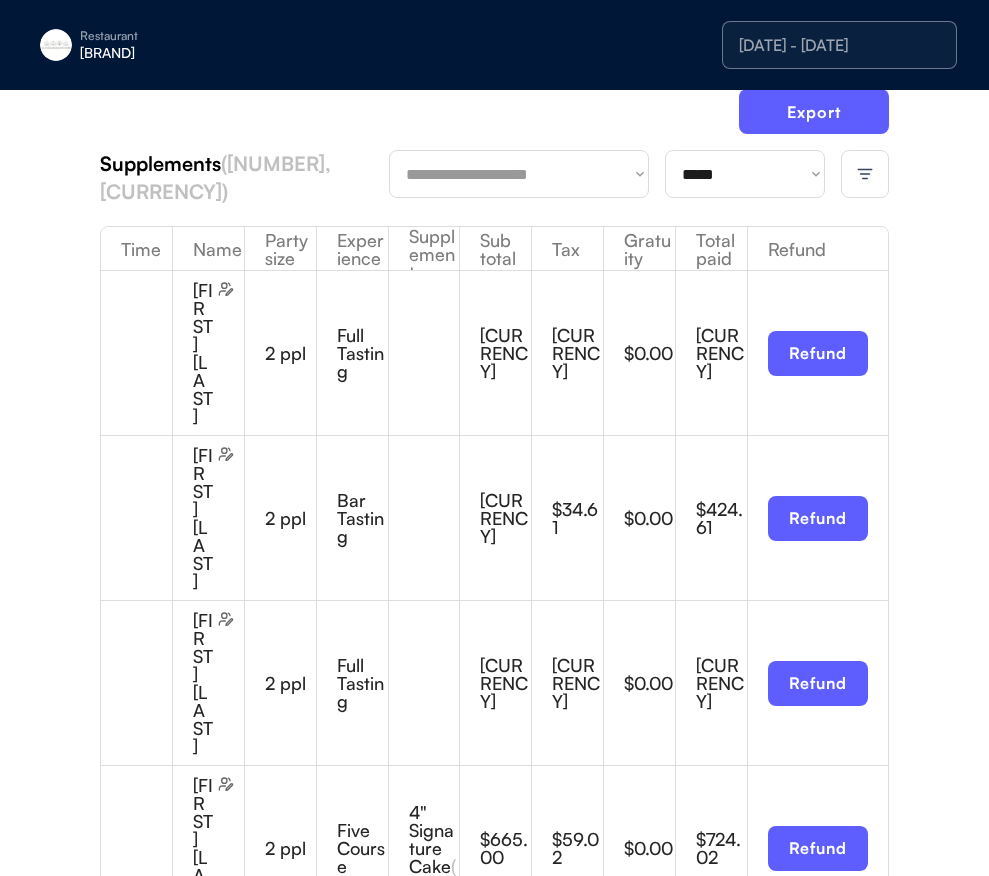 scroll, scrollTop: 0, scrollLeft: 0, axis: both 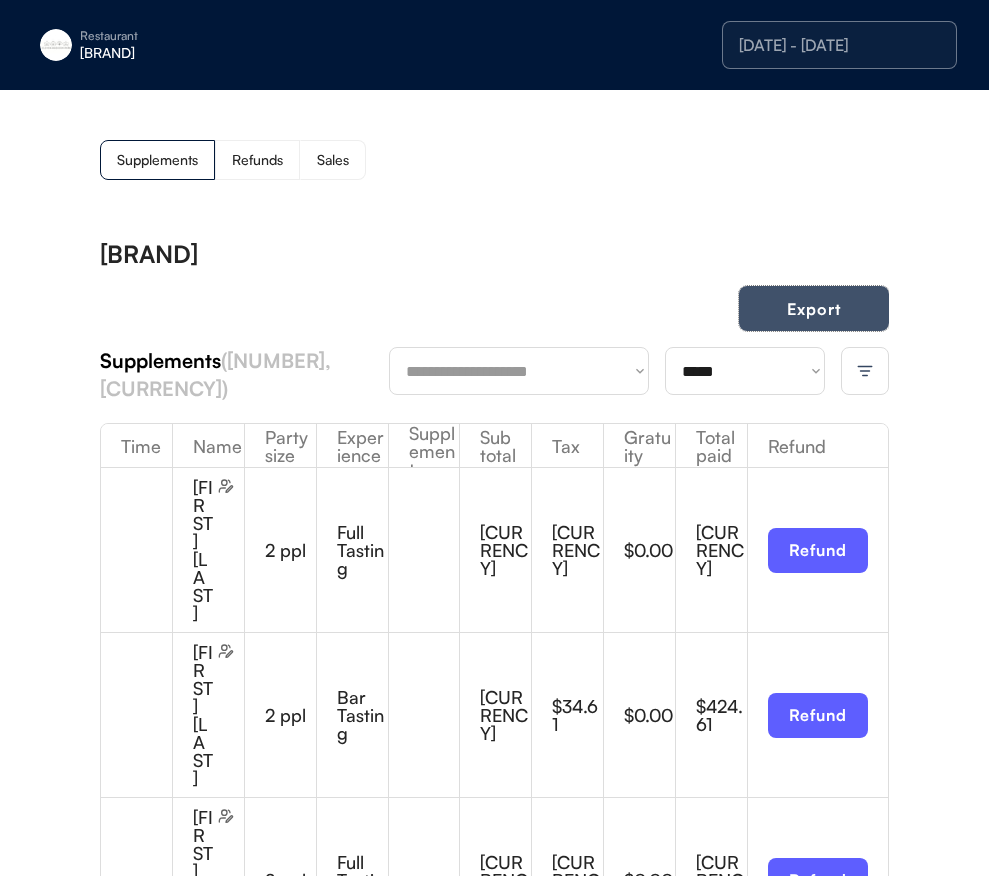 click on "Export" at bounding box center (814, 308) 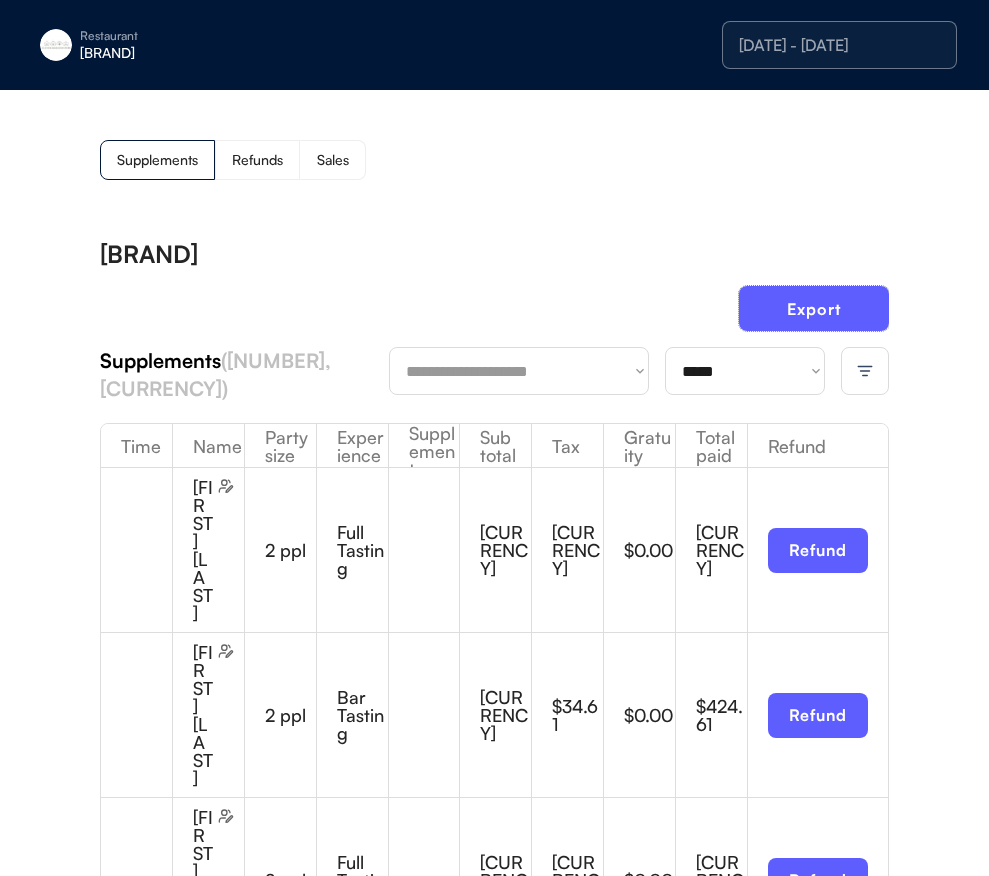 click on "**********" at bounding box center [745, 371] 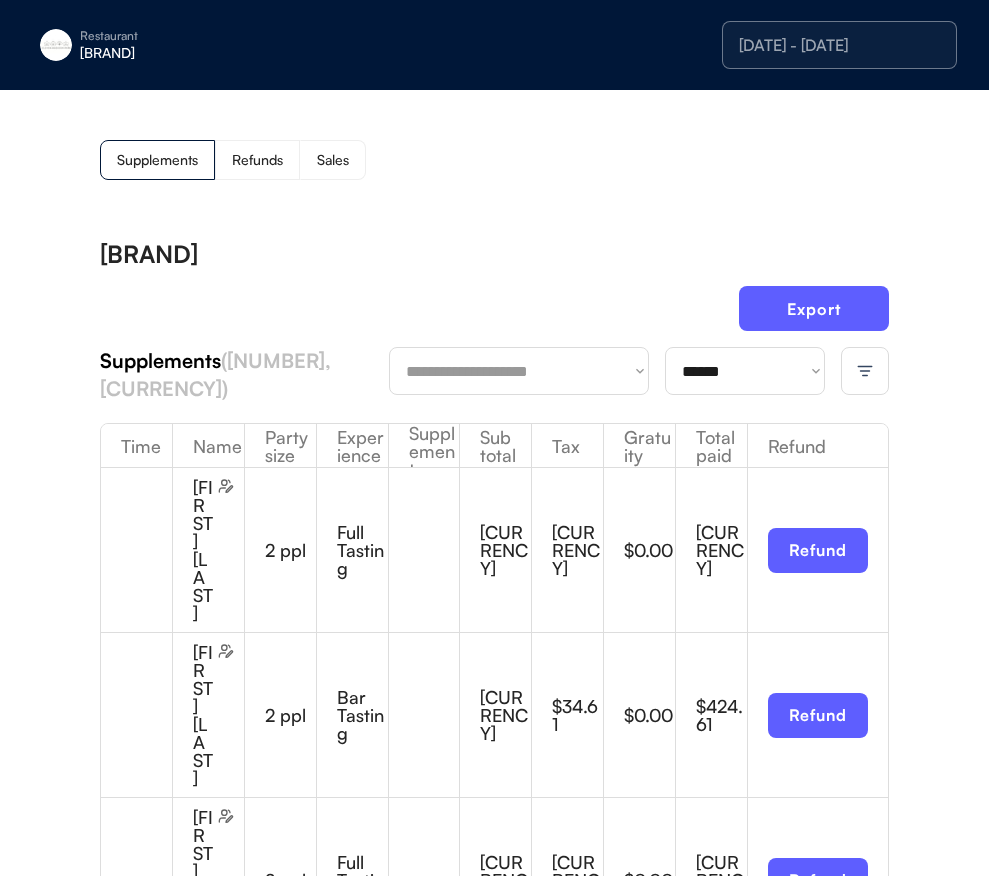 drag, startPoint x: 633, startPoint y: 346, endPoint x: 759, endPoint y: 324, distance: 127.90621 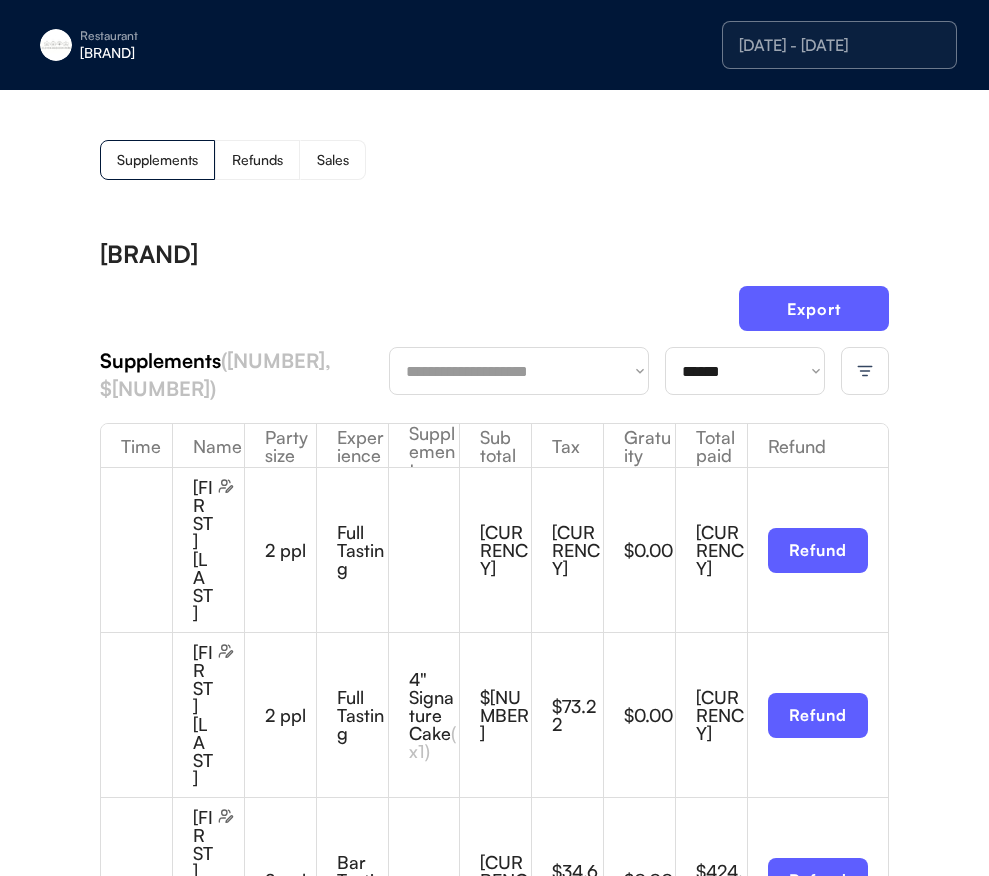 click on "**********" at bounding box center (494, 2125) 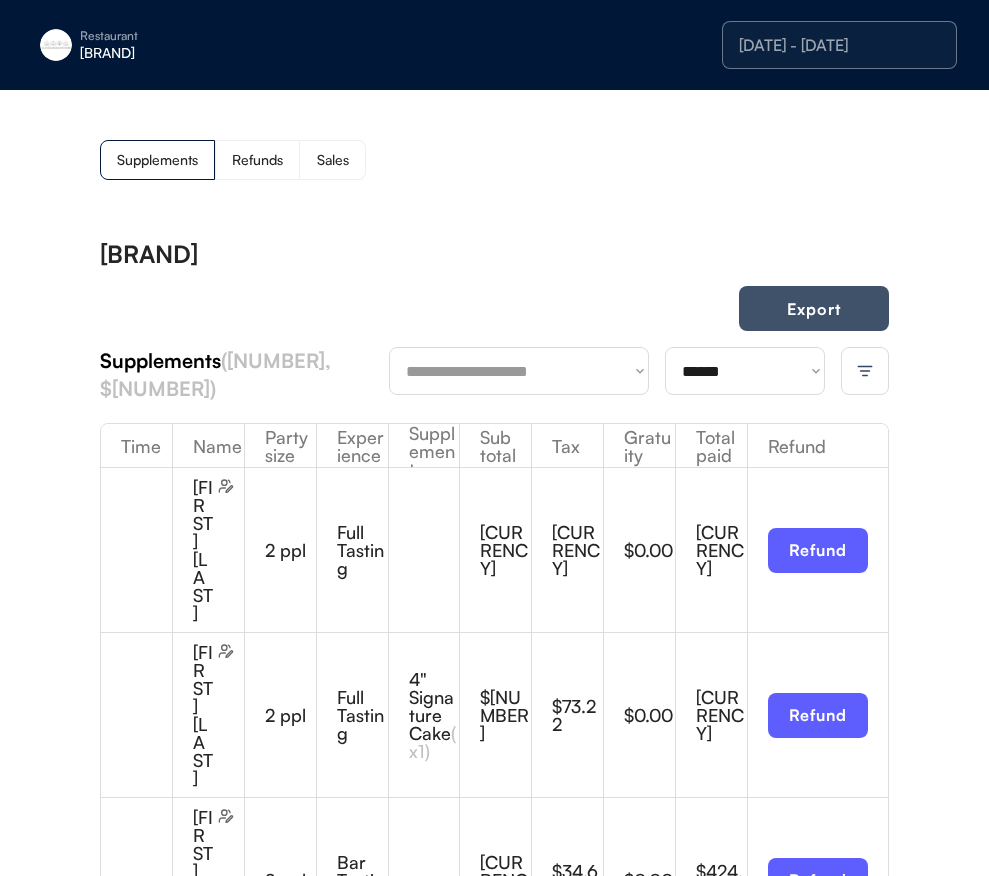 click on "Export" at bounding box center (814, 308) 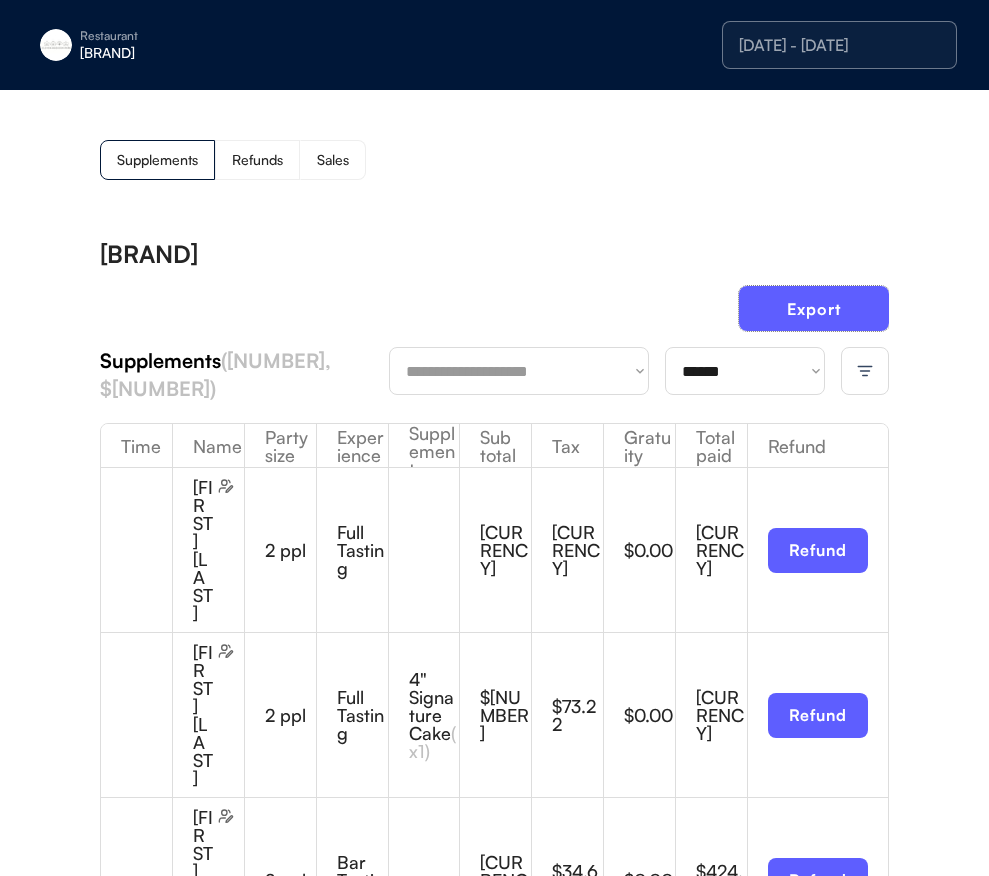 click on "[DATE] - [DATE]" at bounding box center [839, 45] 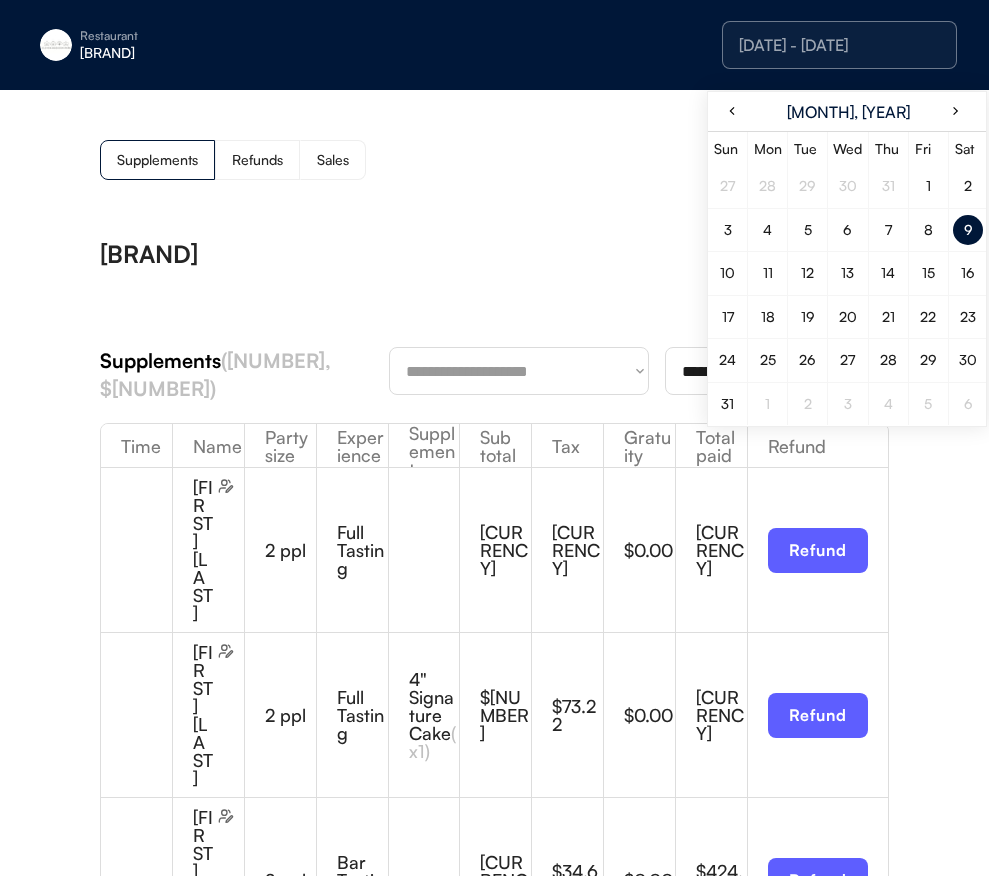 click on "10" at bounding box center [727, 273] 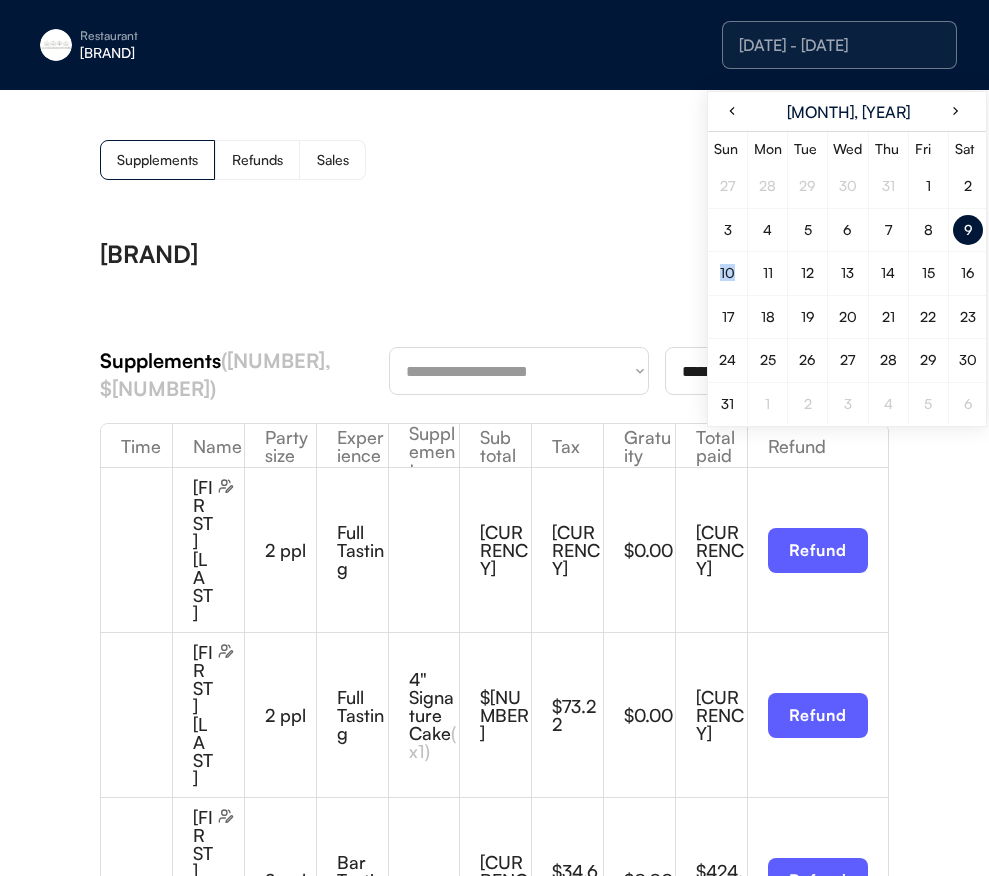 click on "10" at bounding box center [727, 273] 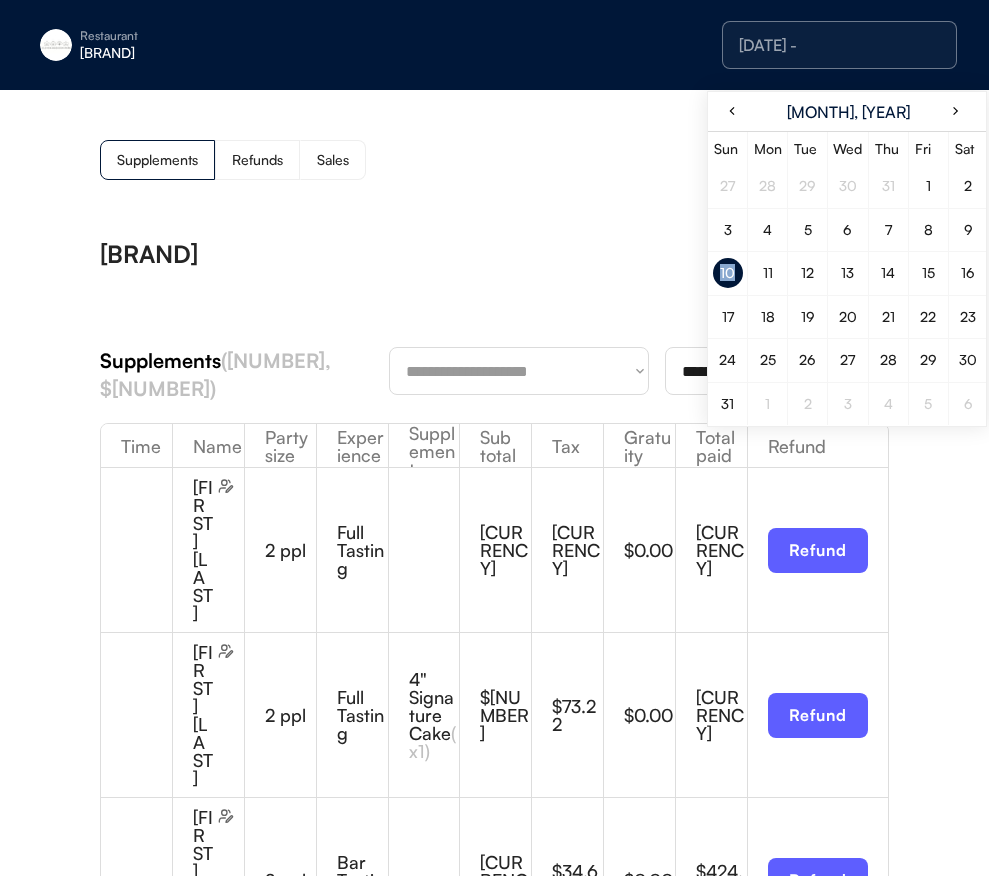 click on "10" at bounding box center [727, 273] 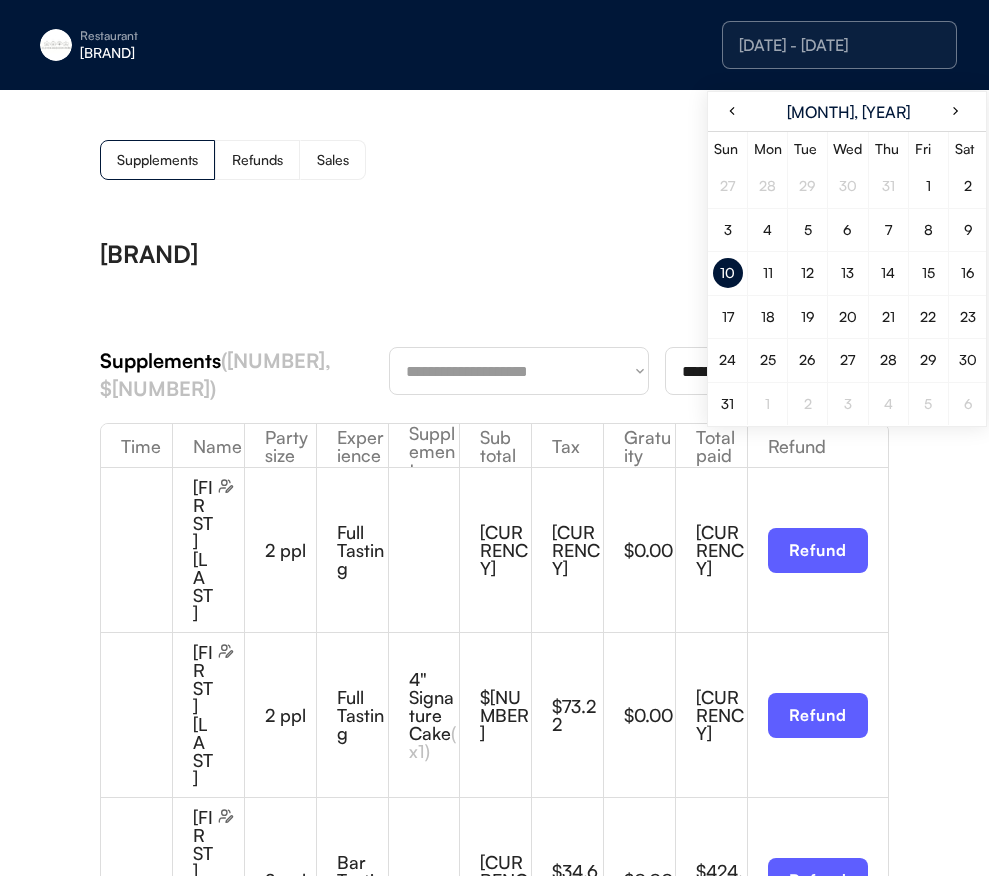 click on "**********" at bounding box center (494, 2125) 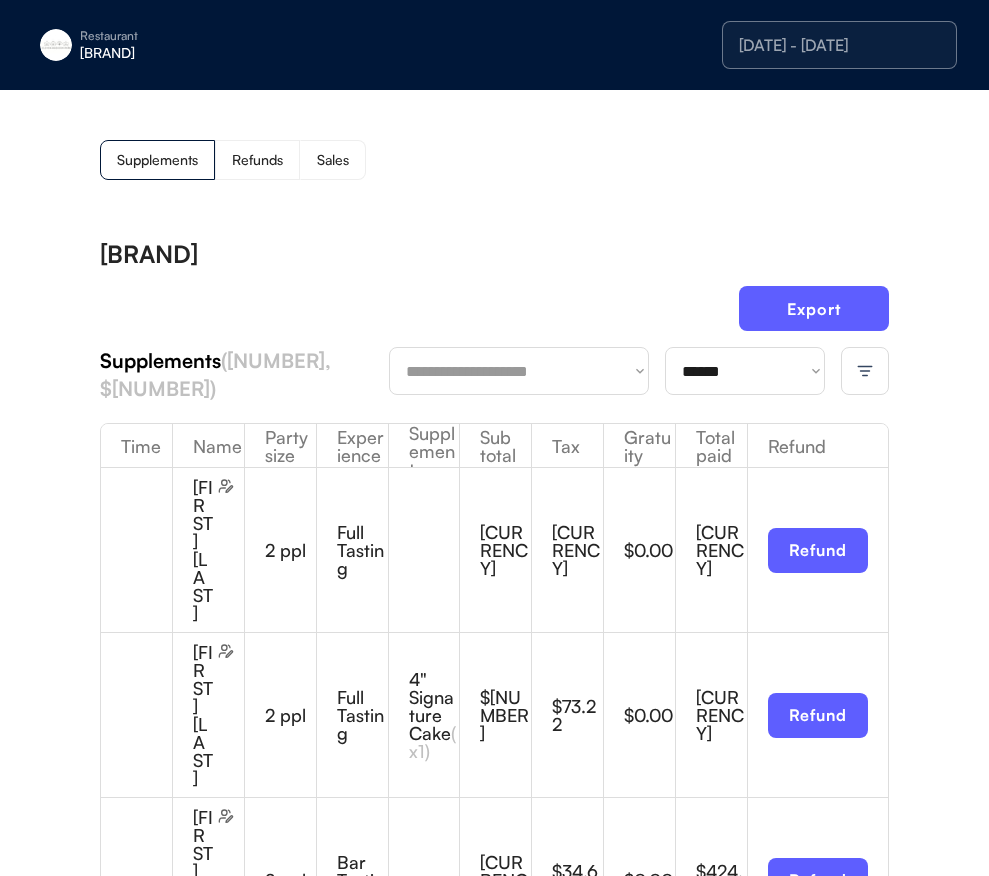 click on "**********" at bounding box center (745, 371) 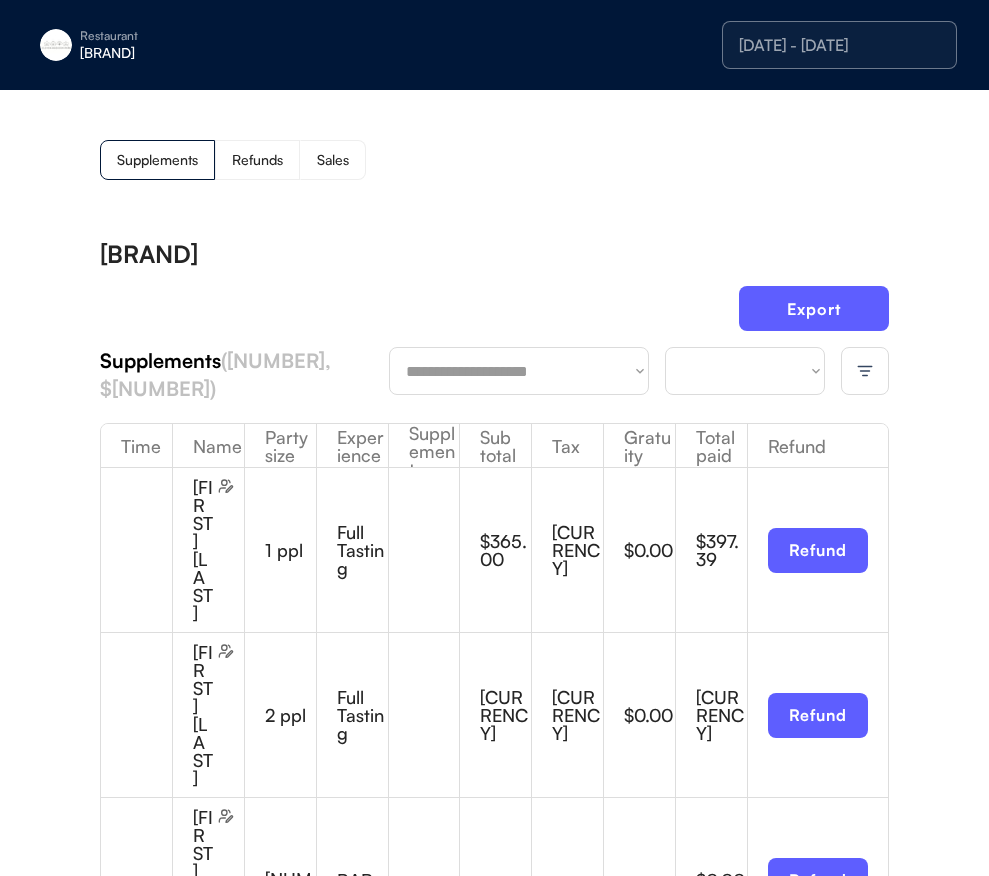 click on "Export" at bounding box center [494, 316] 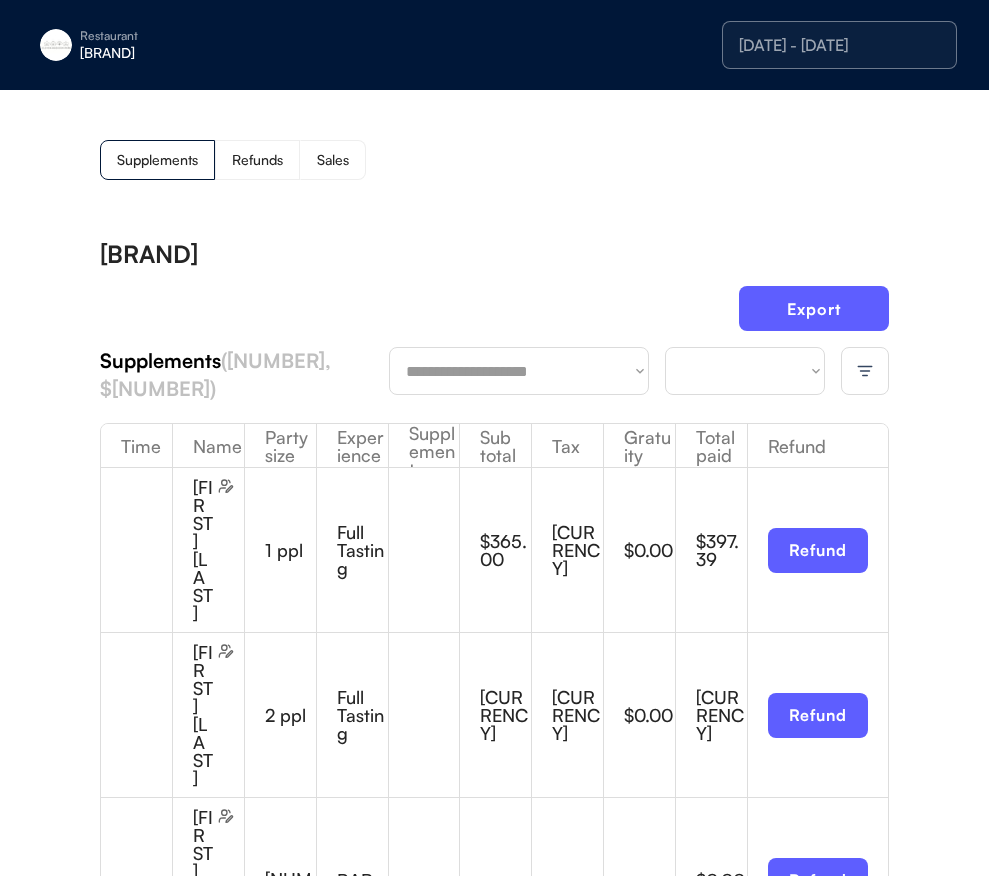 click on "**********" at bounding box center (745, 371) 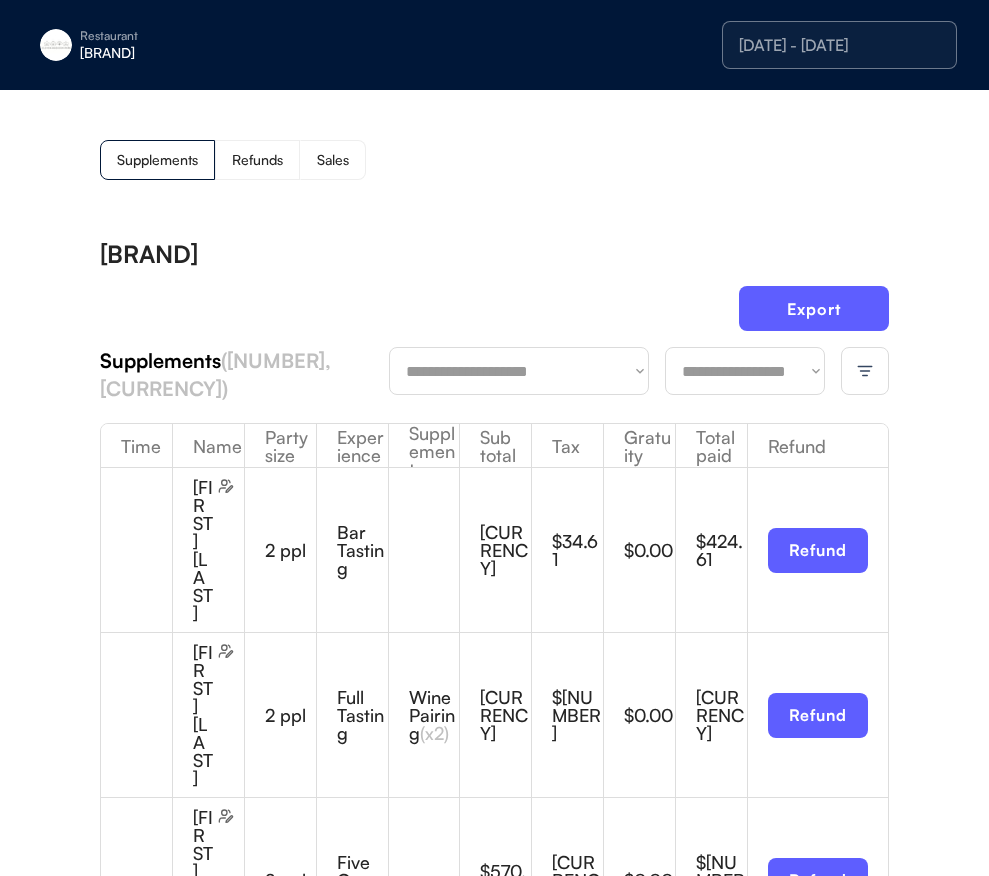 click on "**********" at bounding box center [745, 371] 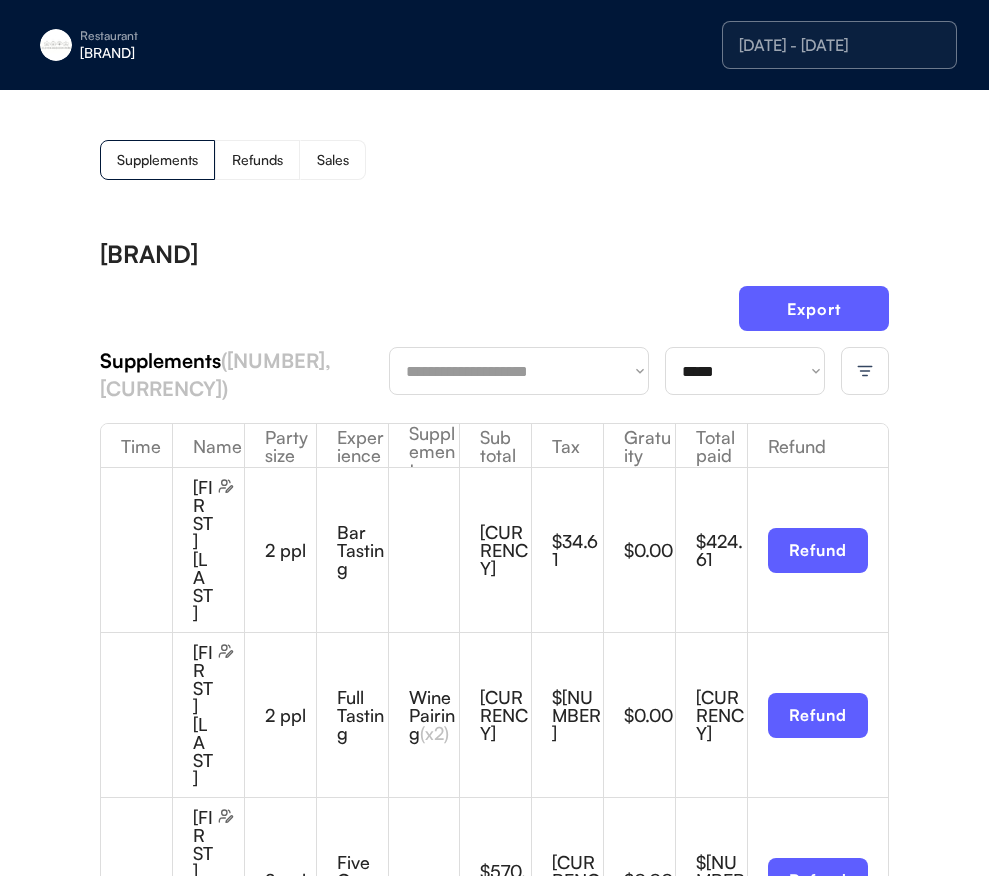 click on "[BRAND]" at bounding box center (494, 254) 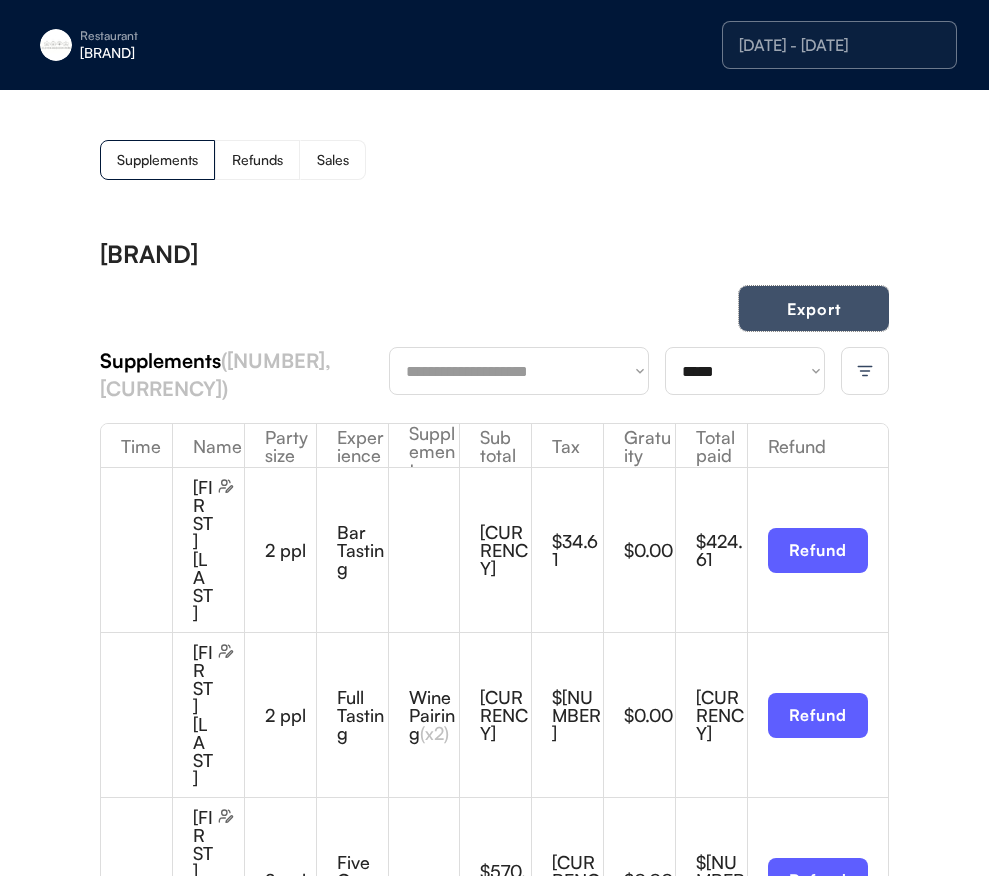 click on "Export" at bounding box center (814, 308) 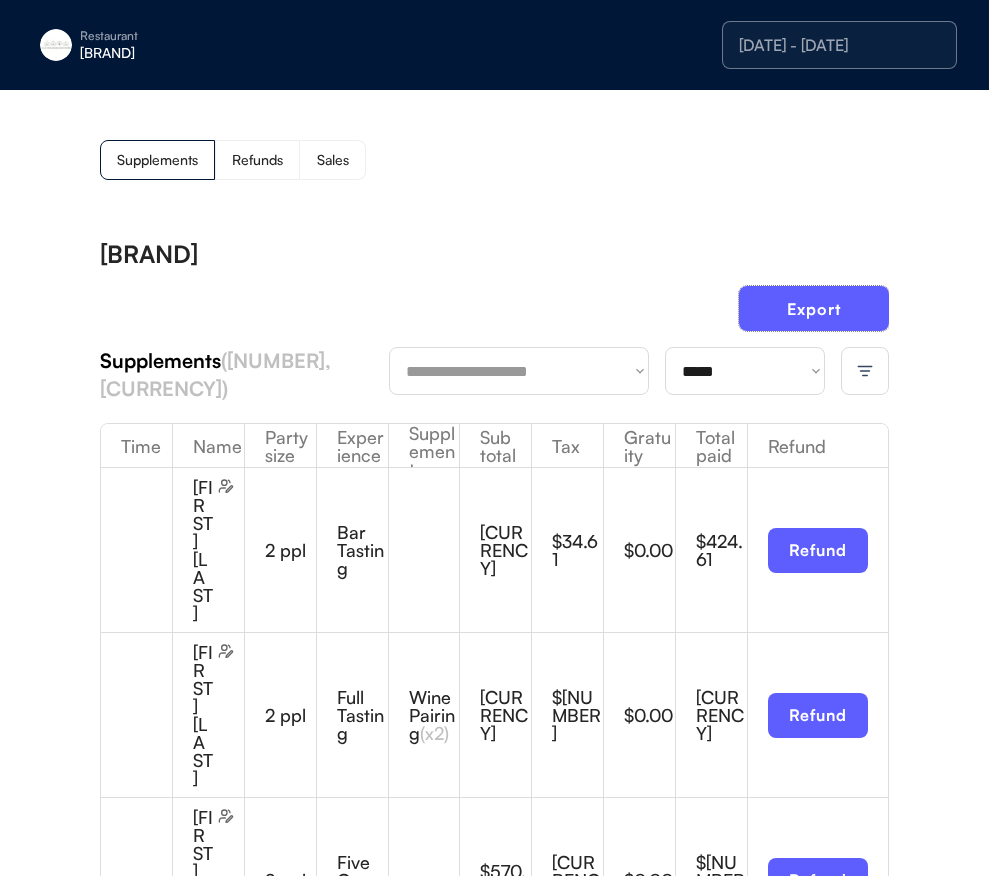 click on "**********" at bounding box center [745, 371] 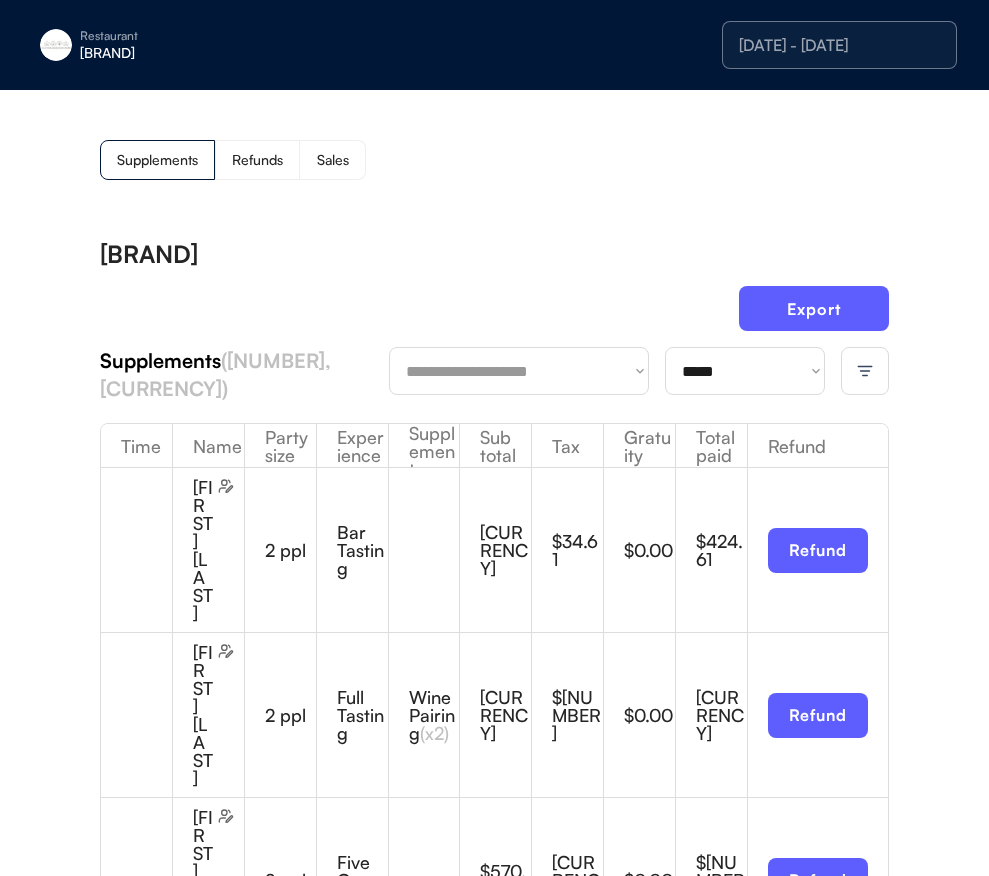 select on "********" 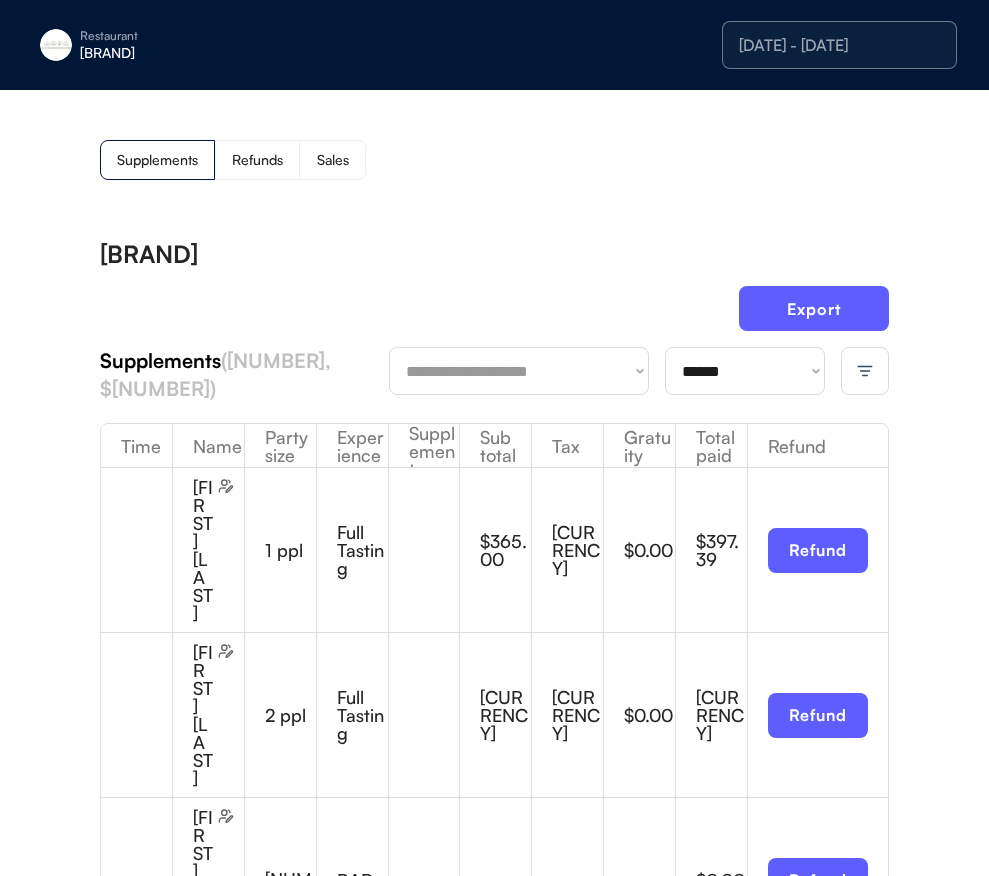 click on "[BRAND]" at bounding box center [494, 254] 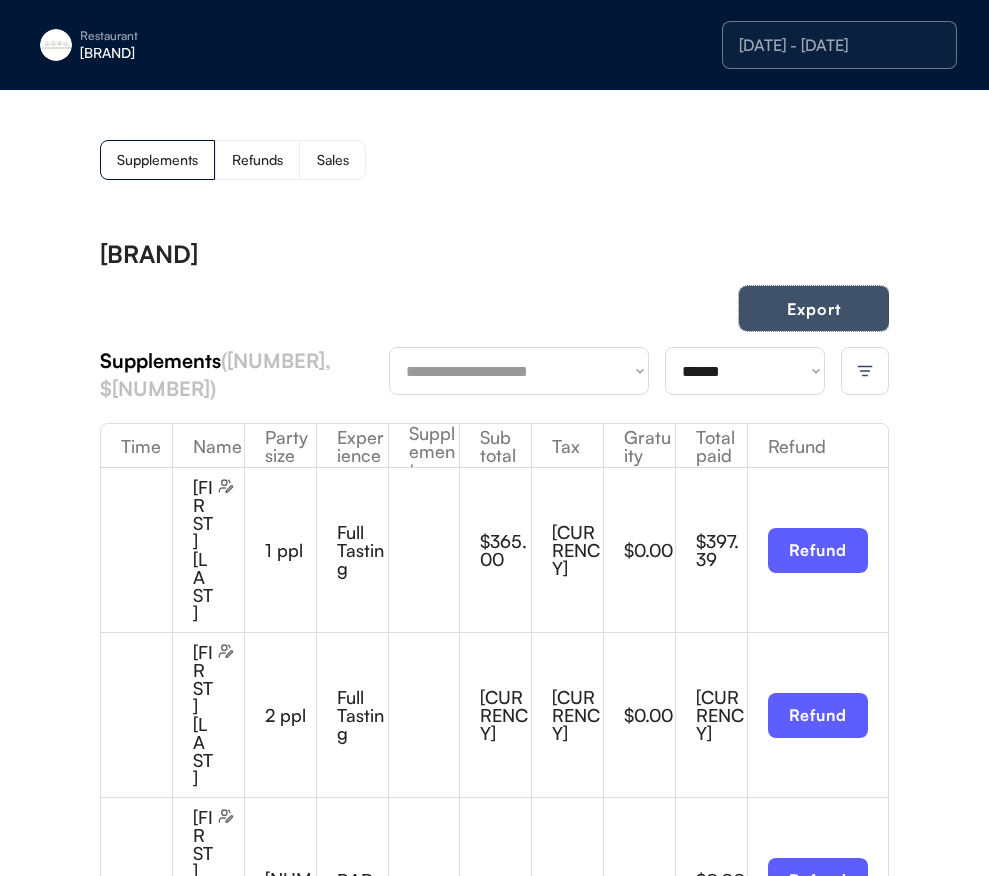 click on "Export" at bounding box center [814, 308] 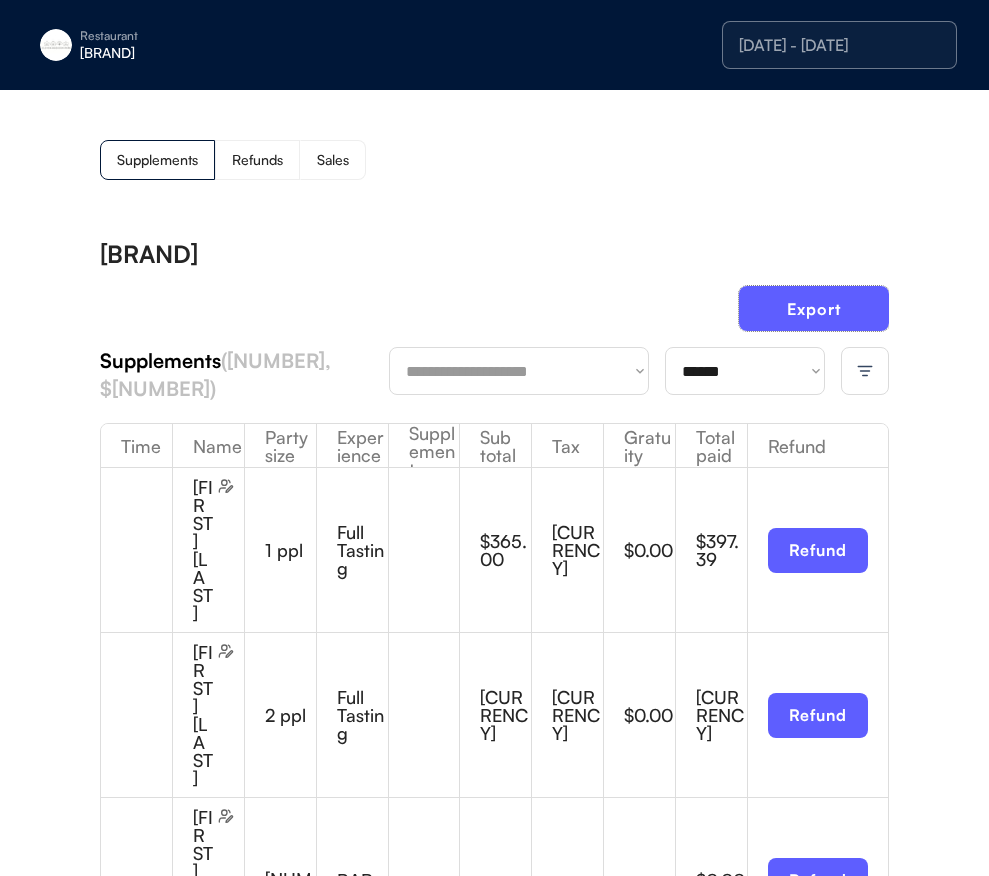 click on "[BRAND]" at bounding box center [206, 53] 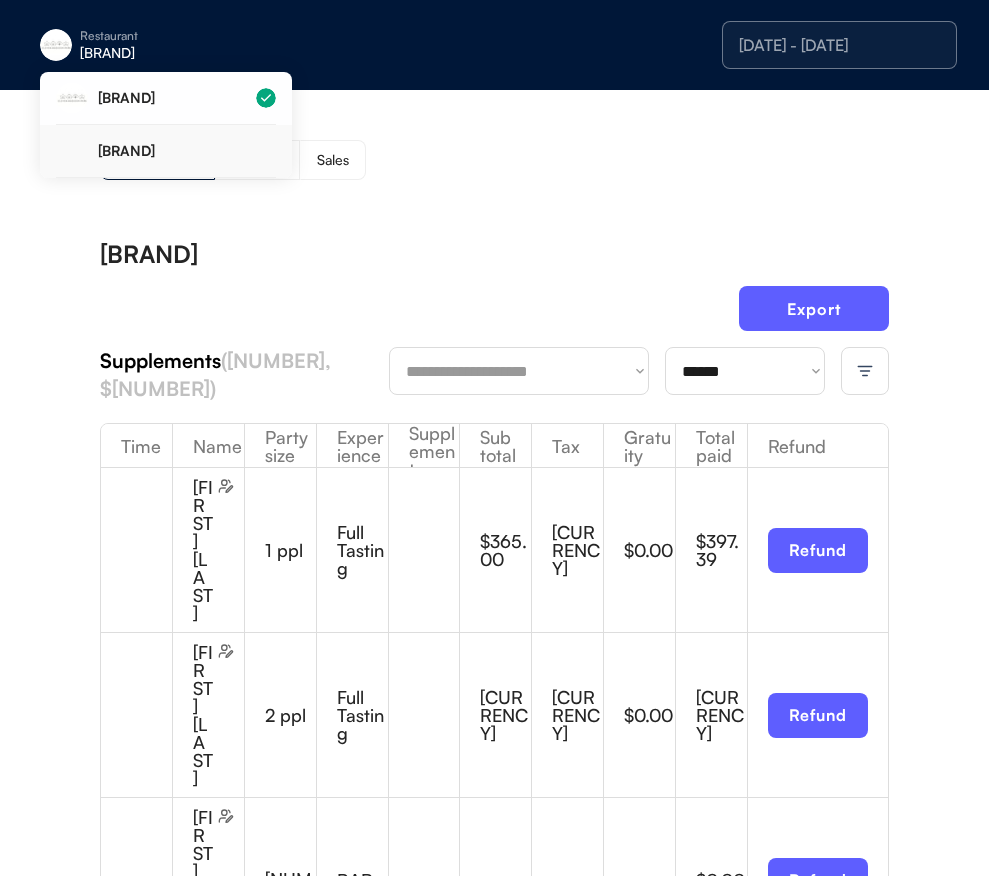 click on "[BRAND]" at bounding box center (187, 151) 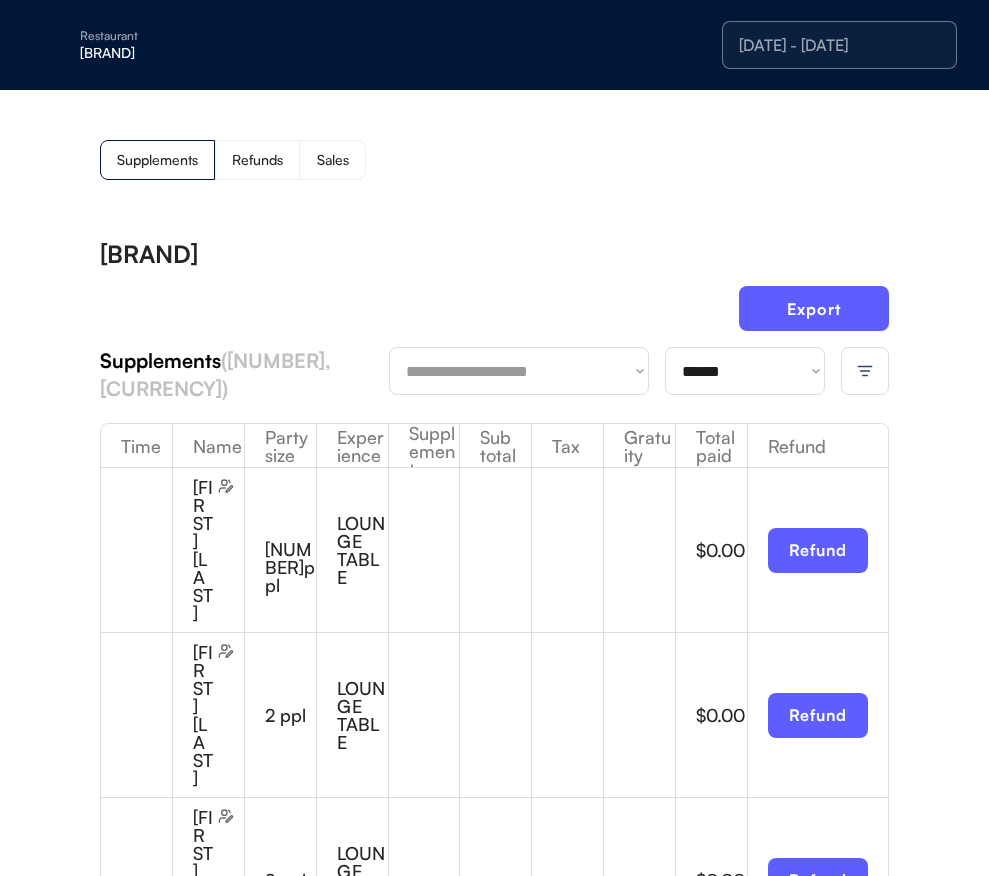 click on "[DATE] - [DATE]" at bounding box center (839, 45) 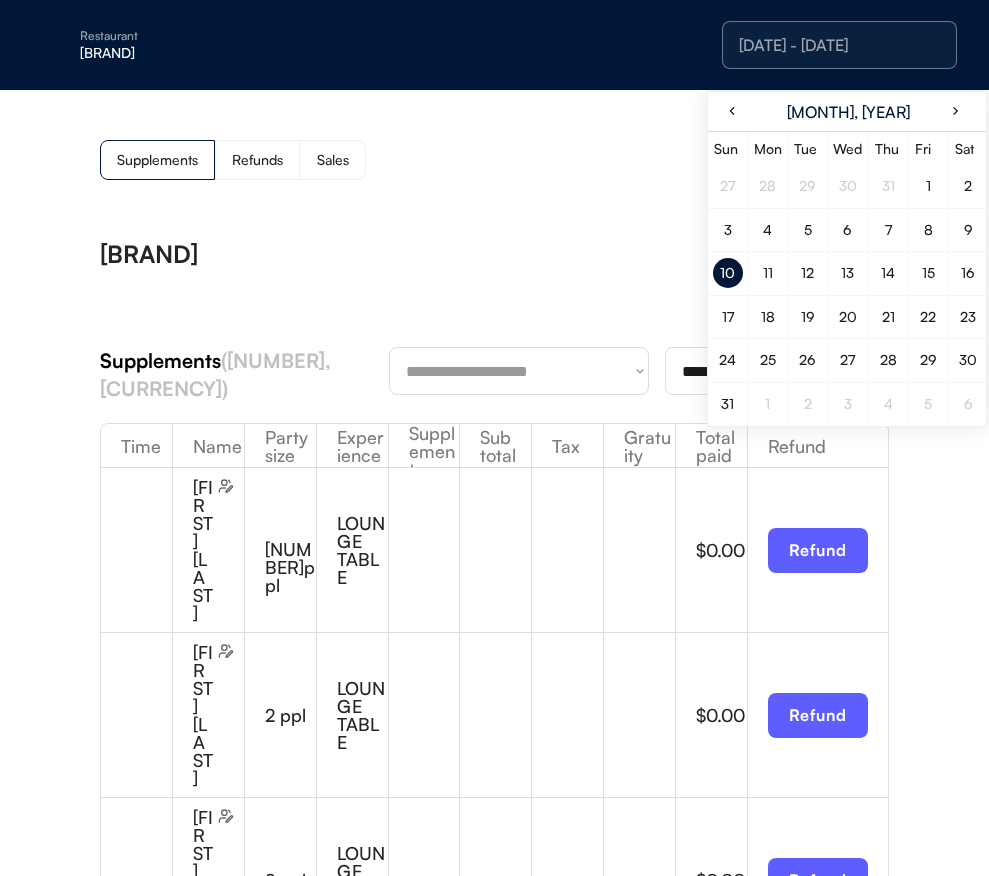 click on "8" at bounding box center [928, 230] 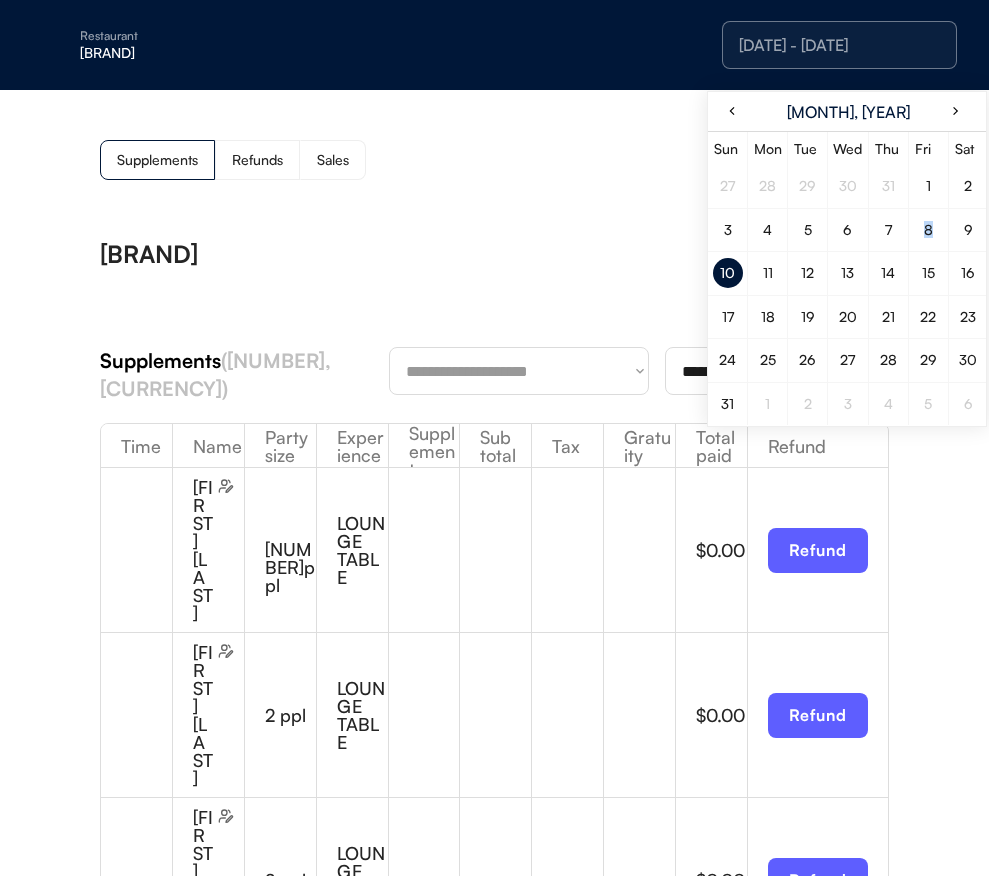 click on "8" at bounding box center (928, 230) 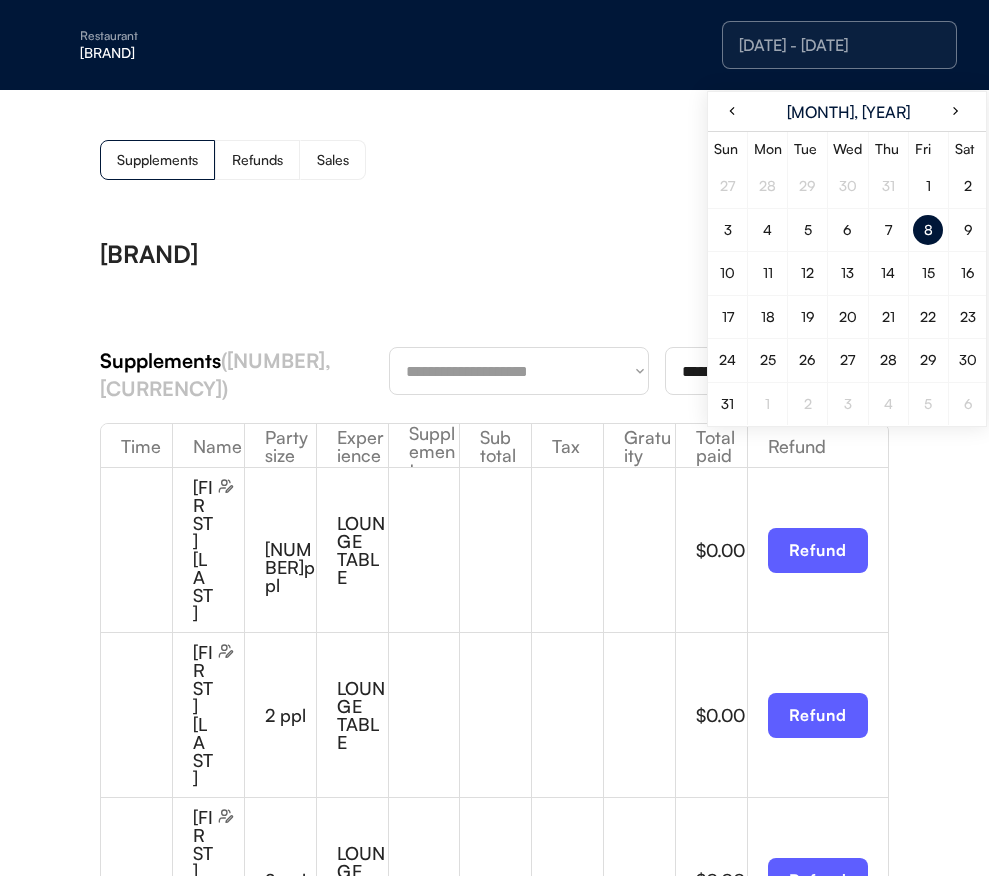 drag, startPoint x: 586, startPoint y: 181, endPoint x: 596, endPoint y: 188, distance: 12.206555 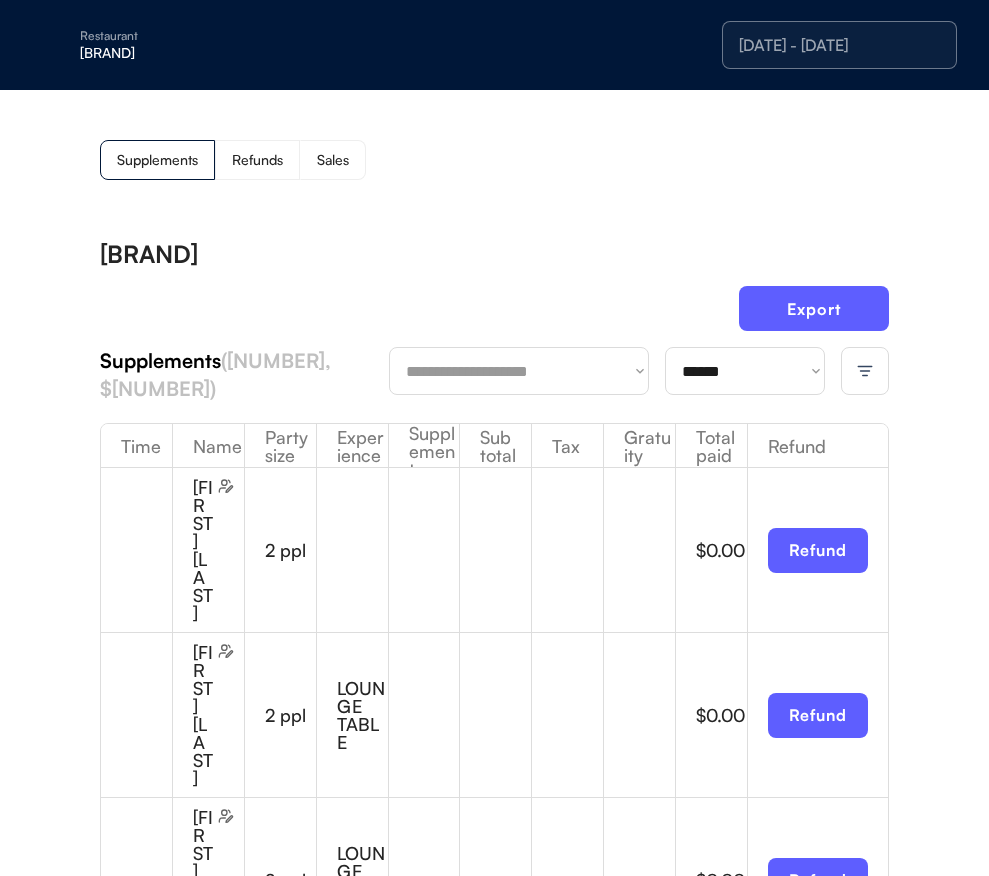 click 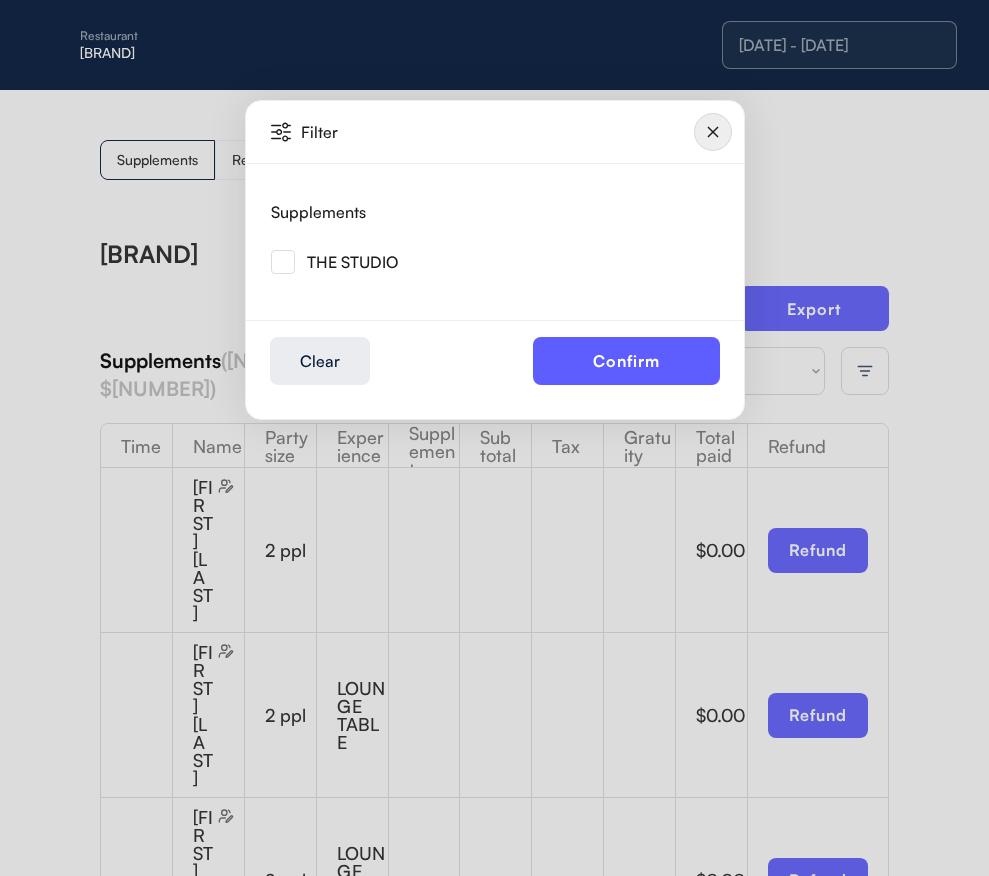 drag, startPoint x: 288, startPoint y: 261, endPoint x: 468, endPoint y: 305, distance: 185.29976 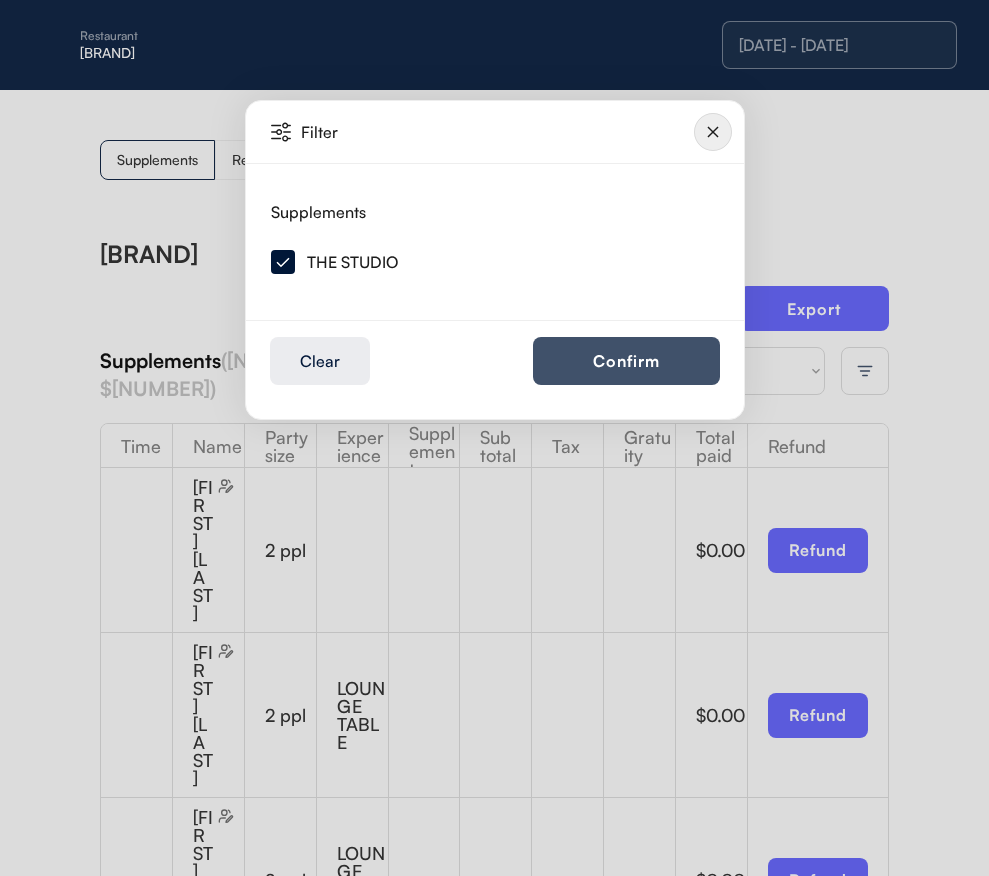 click on "Confirm" at bounding box center [626, 361] 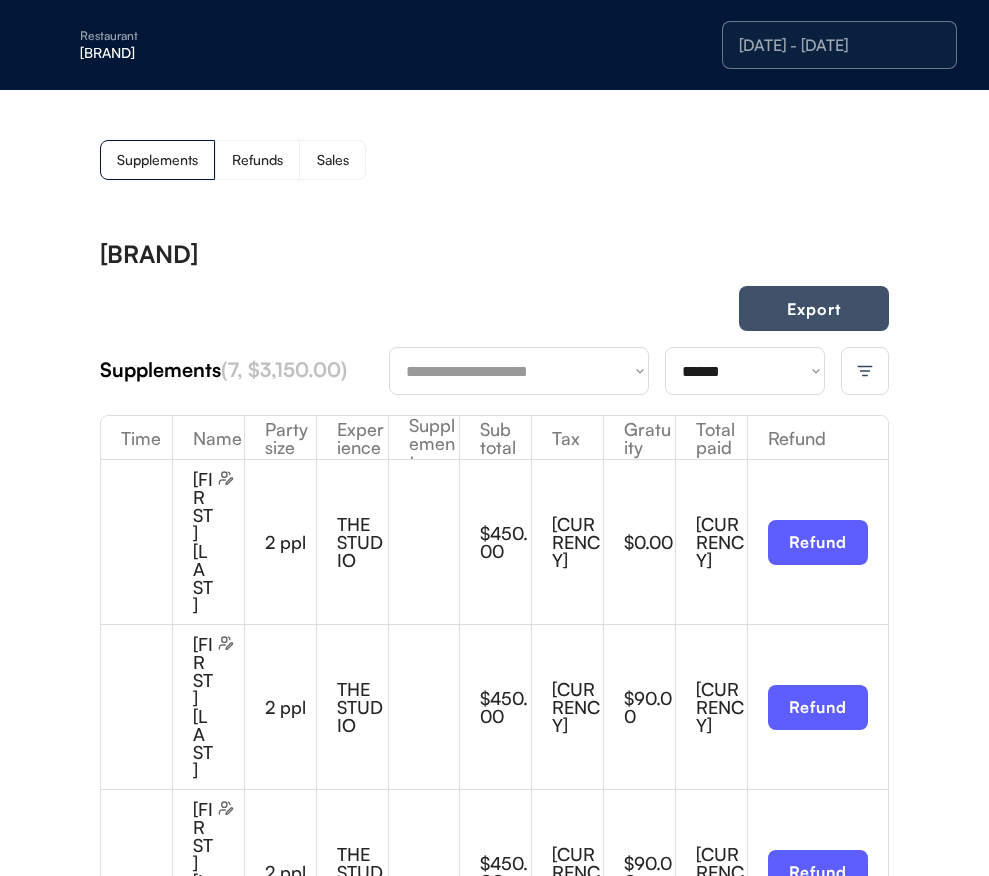 click on "Export" at bounding box center [814, 308] 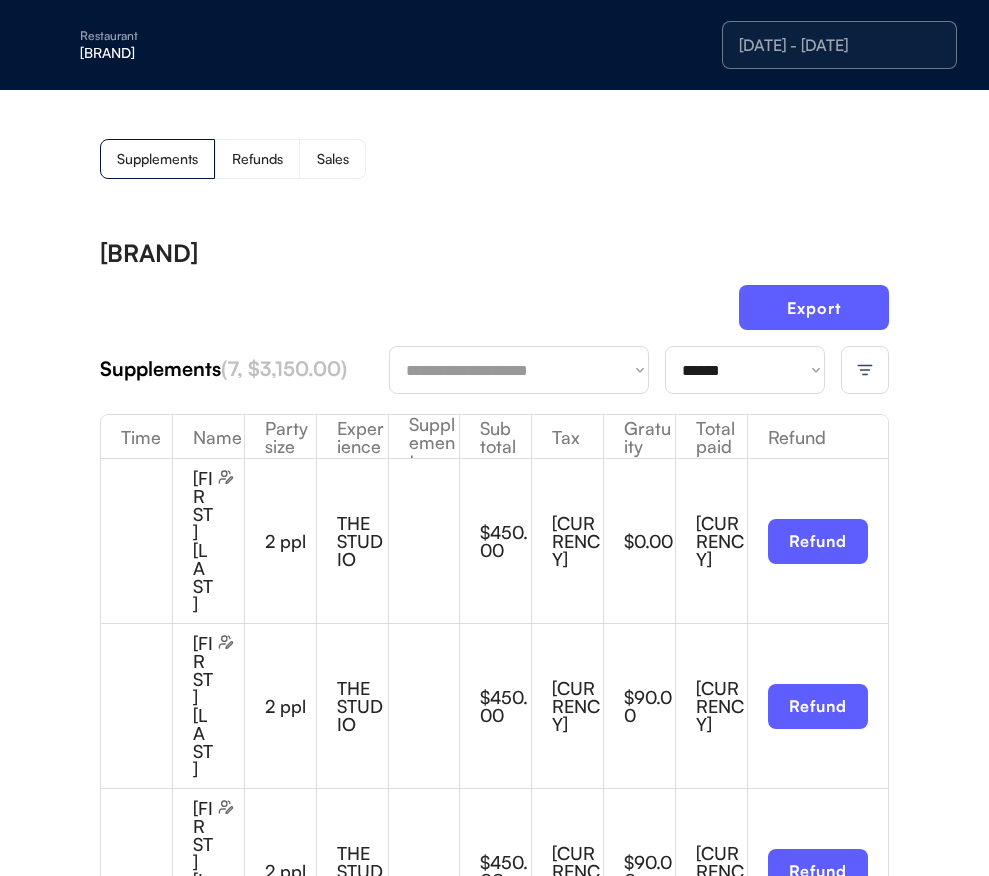 scroll, scrollTop: 0, scrollLeft: 0, axis: both 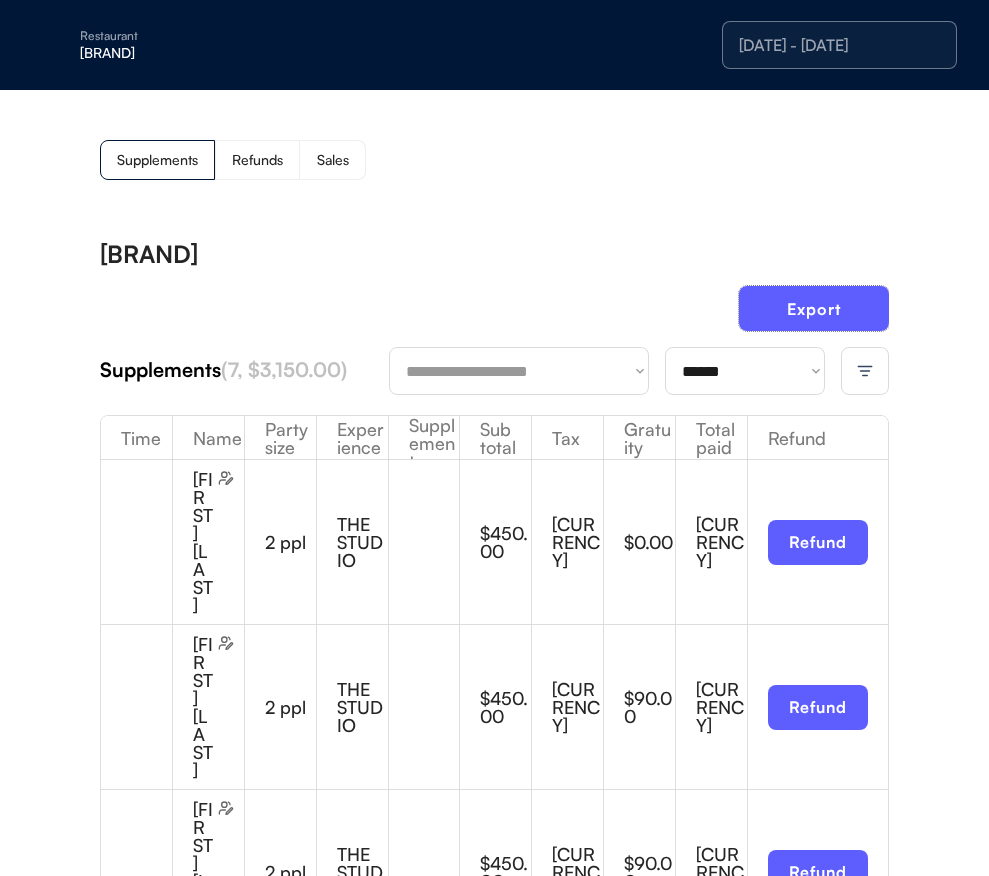 click on "[DATE] - [DATE]" at bounding box center [839, 45] 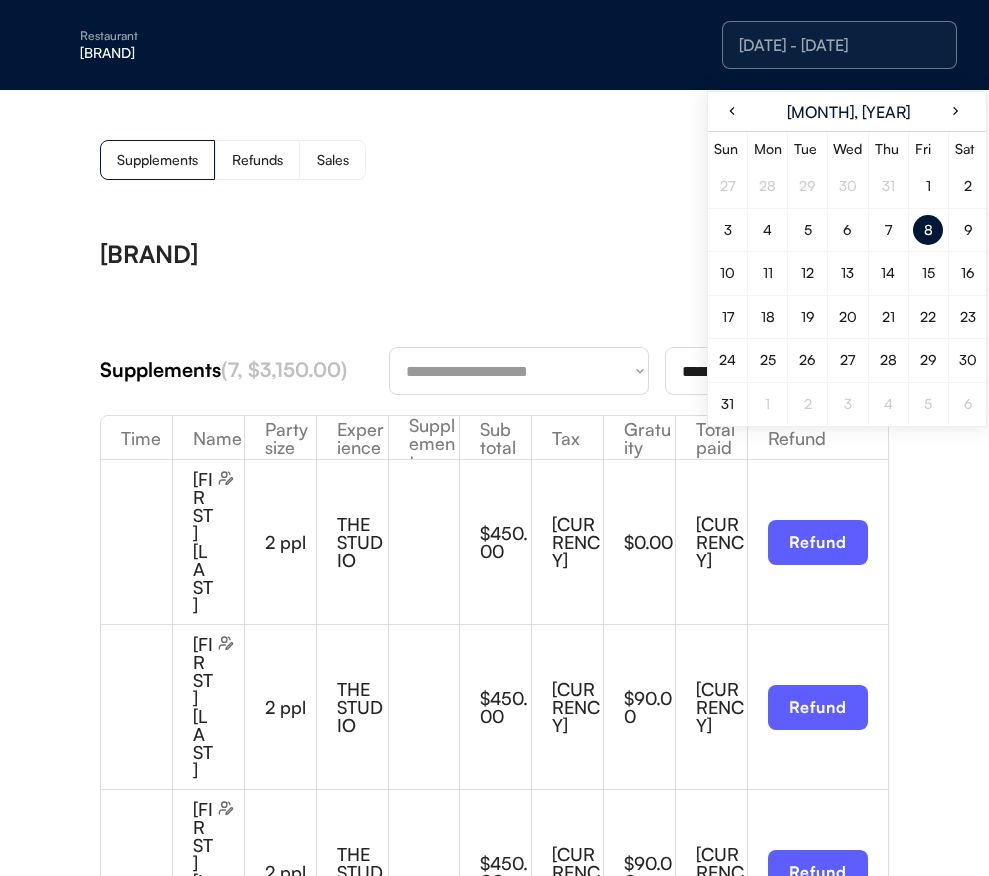click on "9" at bounding box center [968, 230] 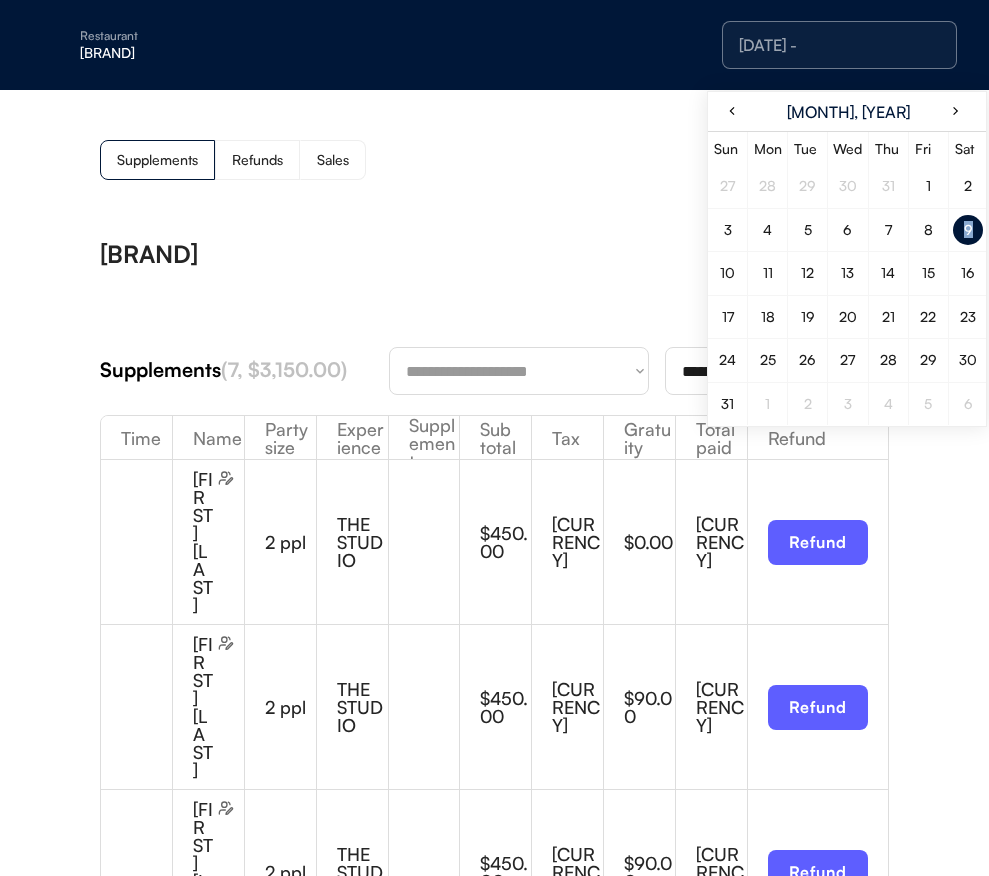 click on "9" at bounding box center (968, 230) 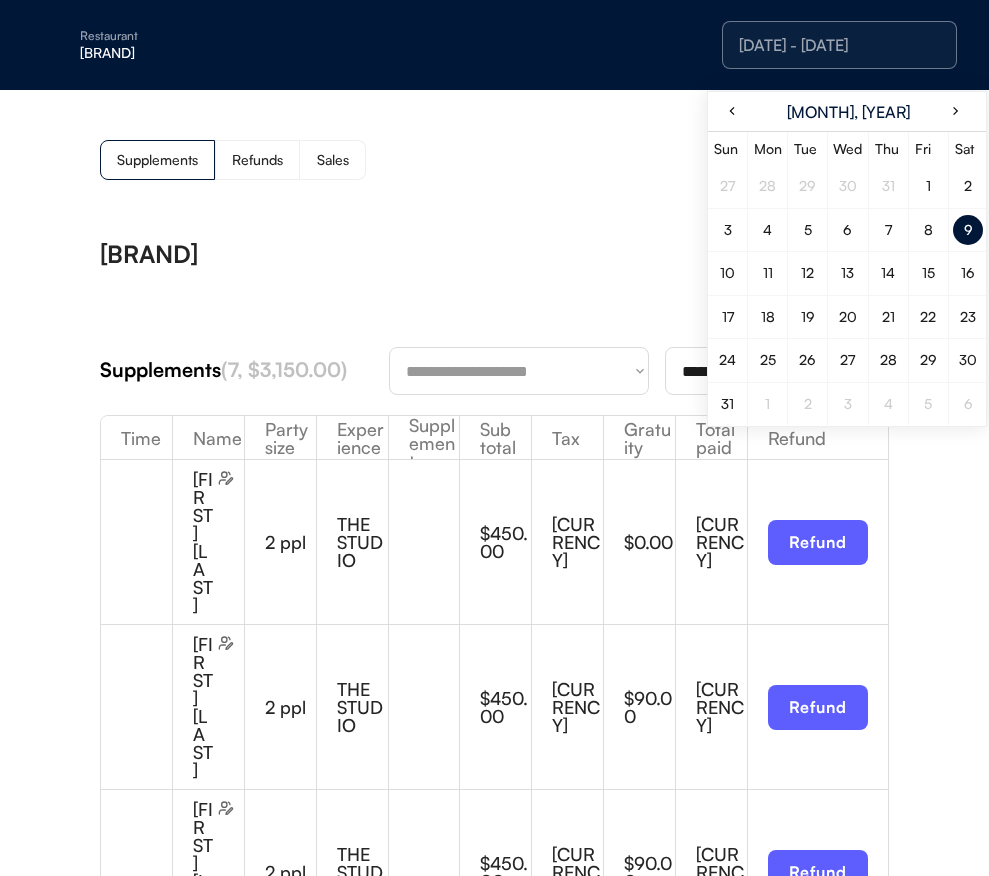 click on "**********" at bounding box center (494, 931) 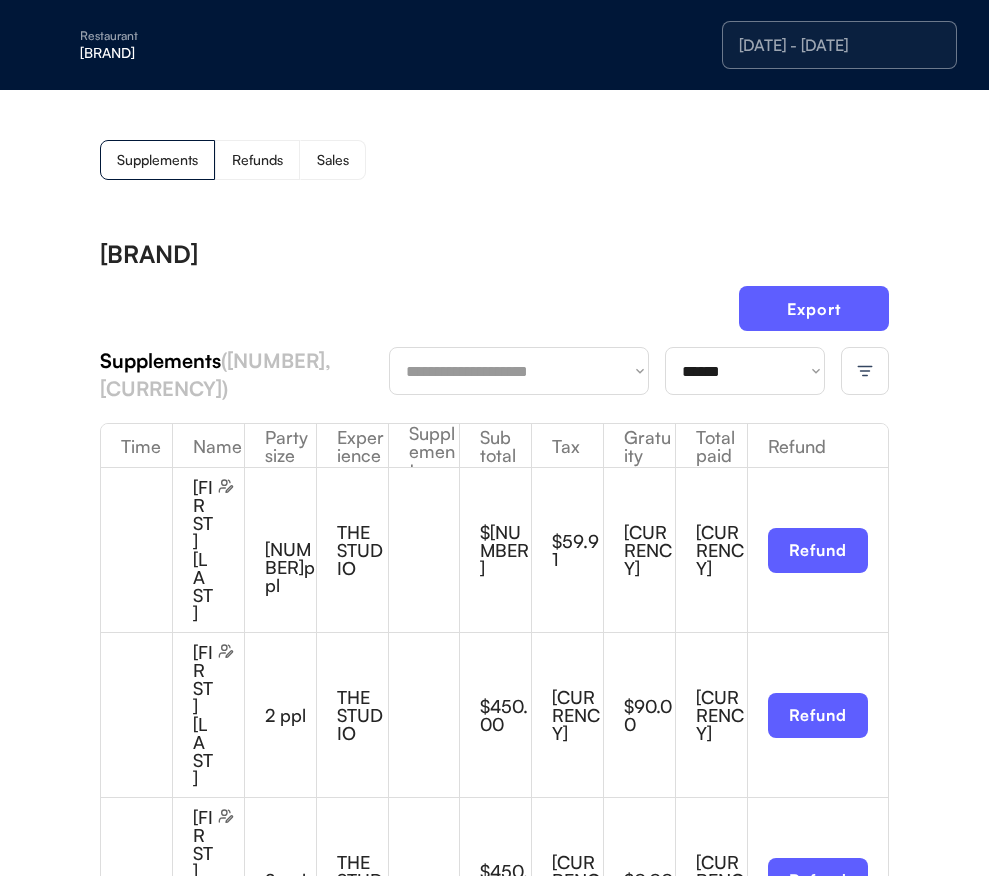 drag, startPoint x: 857, startPoint y: 372, endPoint x: 856, endPoint y: 386, distance: 14.035668 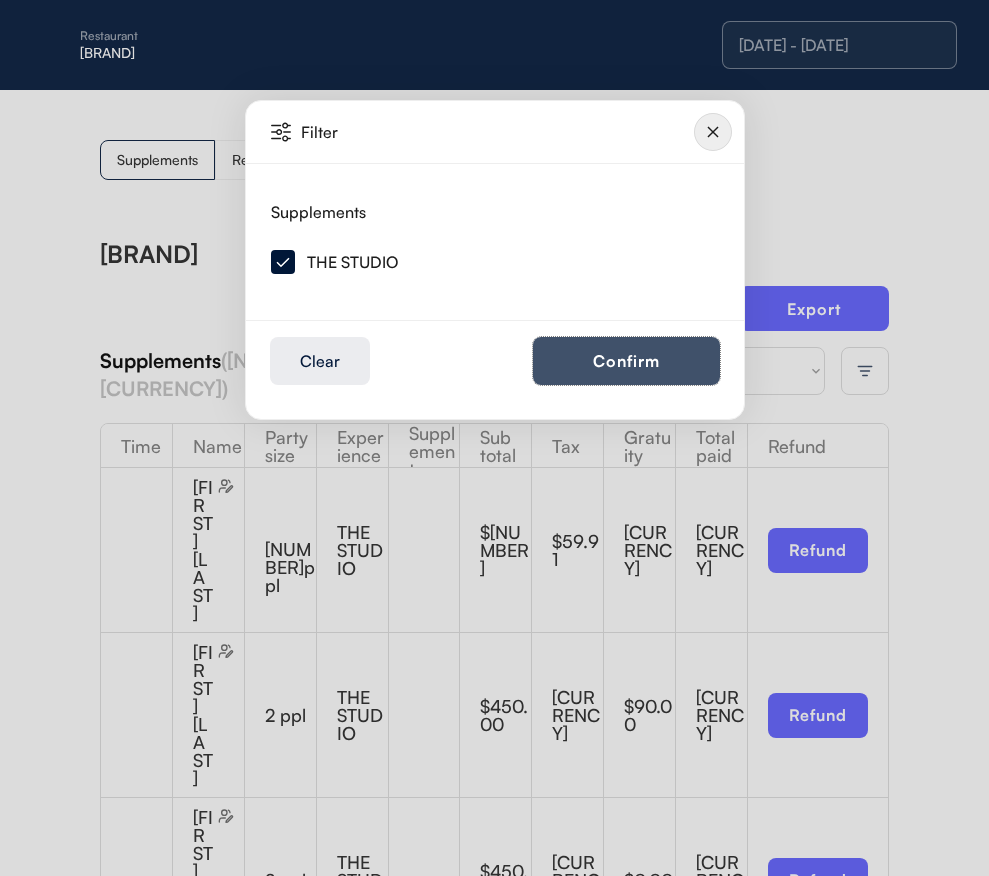 click on "Confirm" at bounding box center [626, 361] 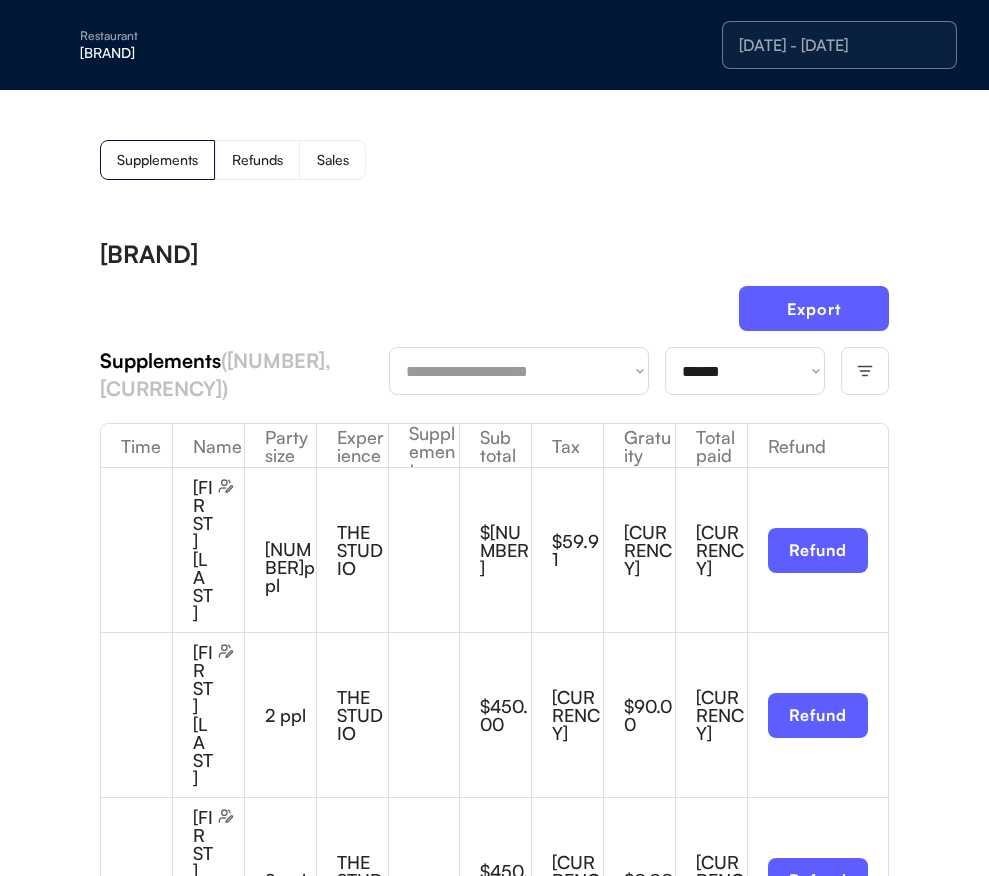 click on "**********" at bounding box center [494, 1019] 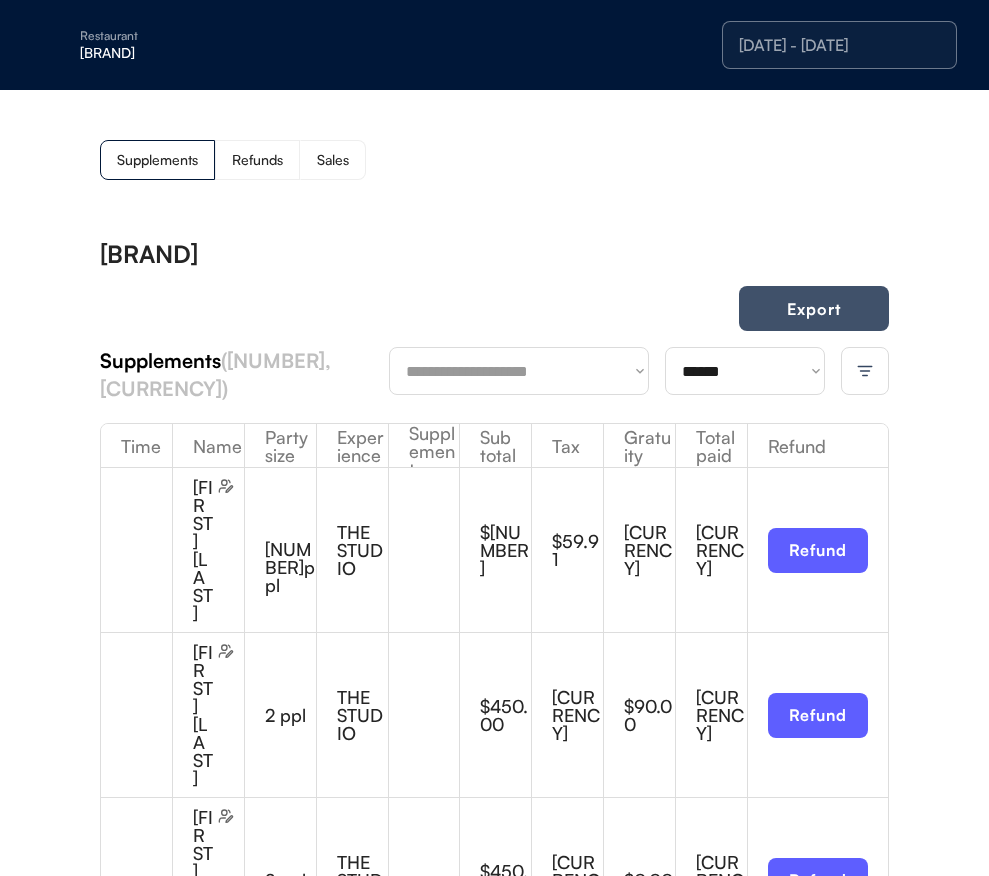 click on "Export" at bounding box center (814, 308) 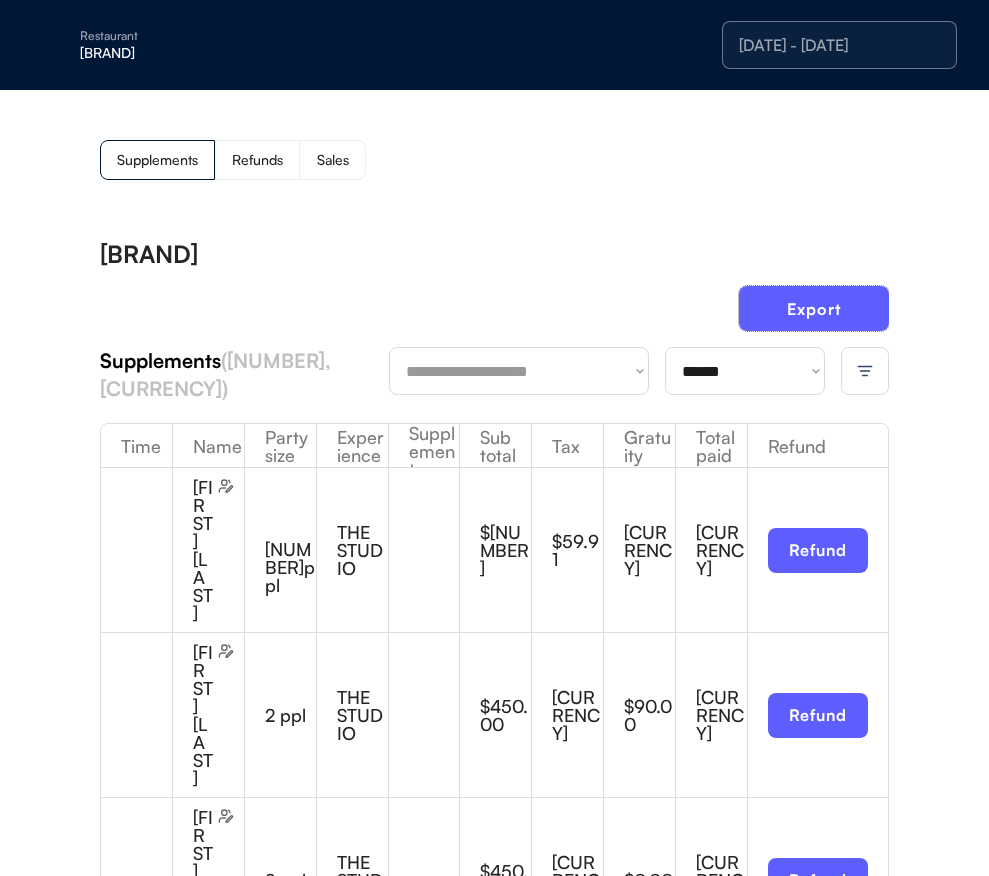 click on "Export" at bounding box center (814, 308) 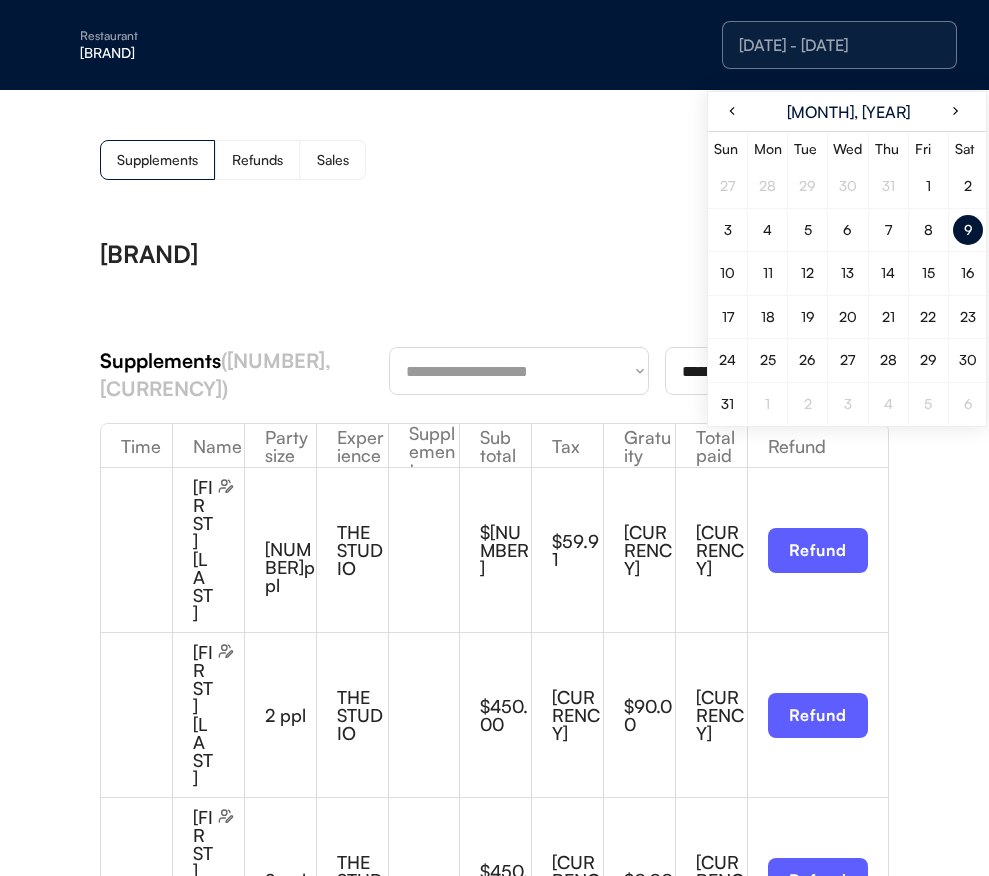 click on "10" at bounding box center (727, 273) 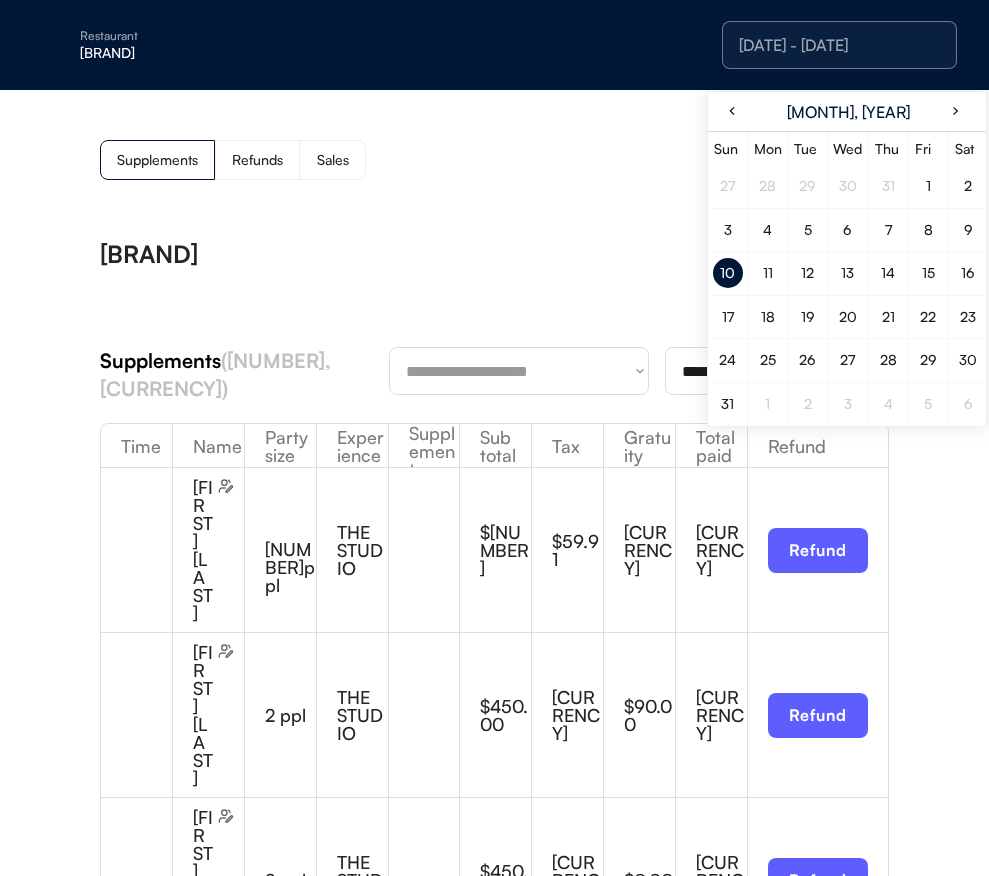 drag, startPoint x: 568, startPoint y: 245, endPoint x: 611, endPoint y: 305, distance: 73.817345 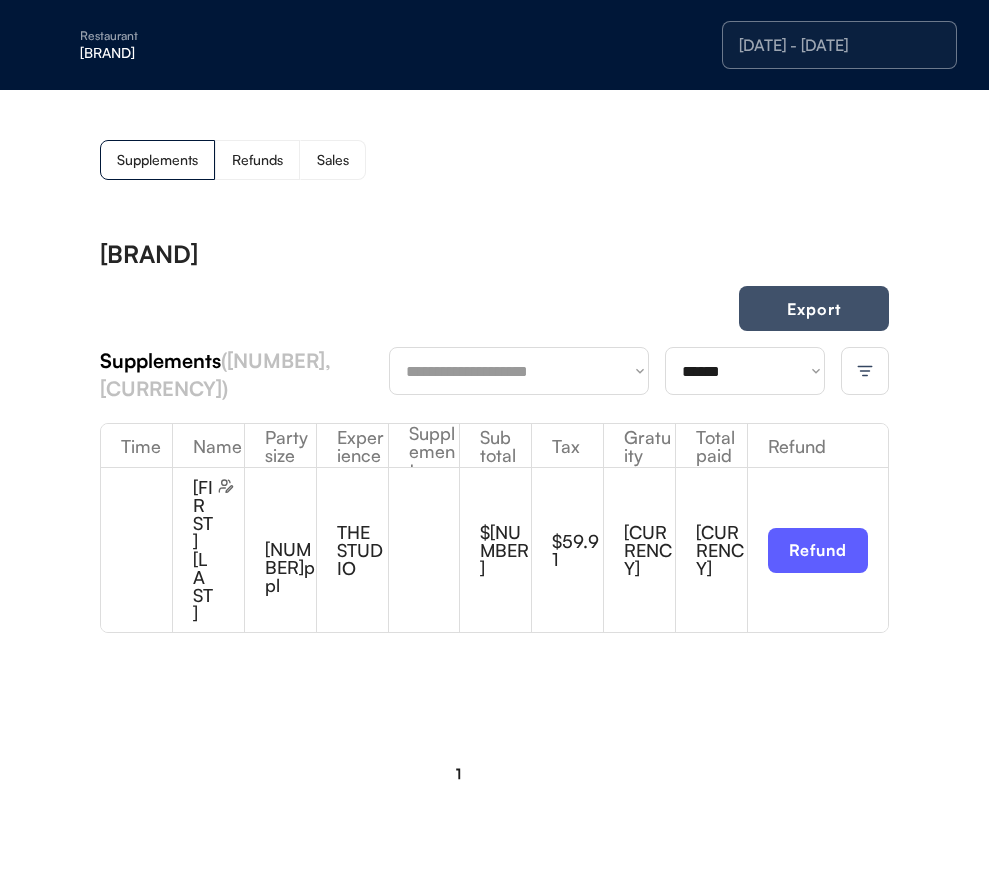 click on "Export" at bounding box center [814, 308] 